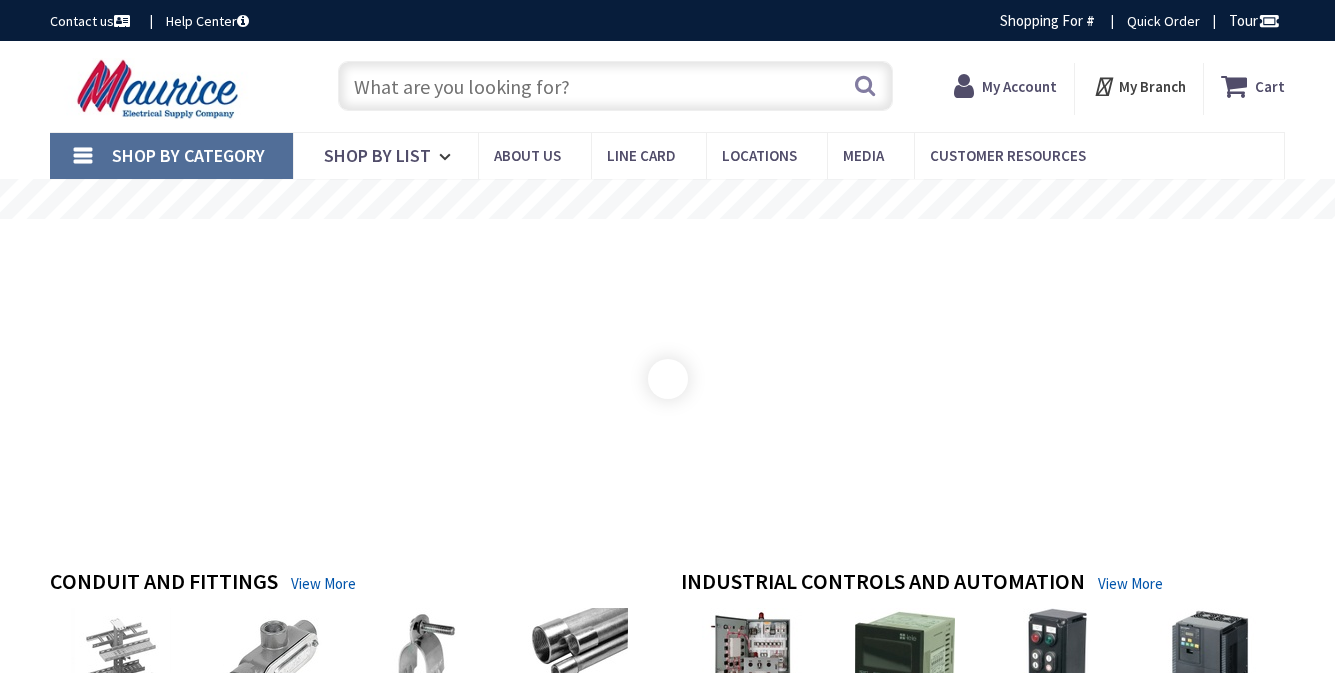 scroll, scrollTop: 0, scrollLeft: 0, axis: both 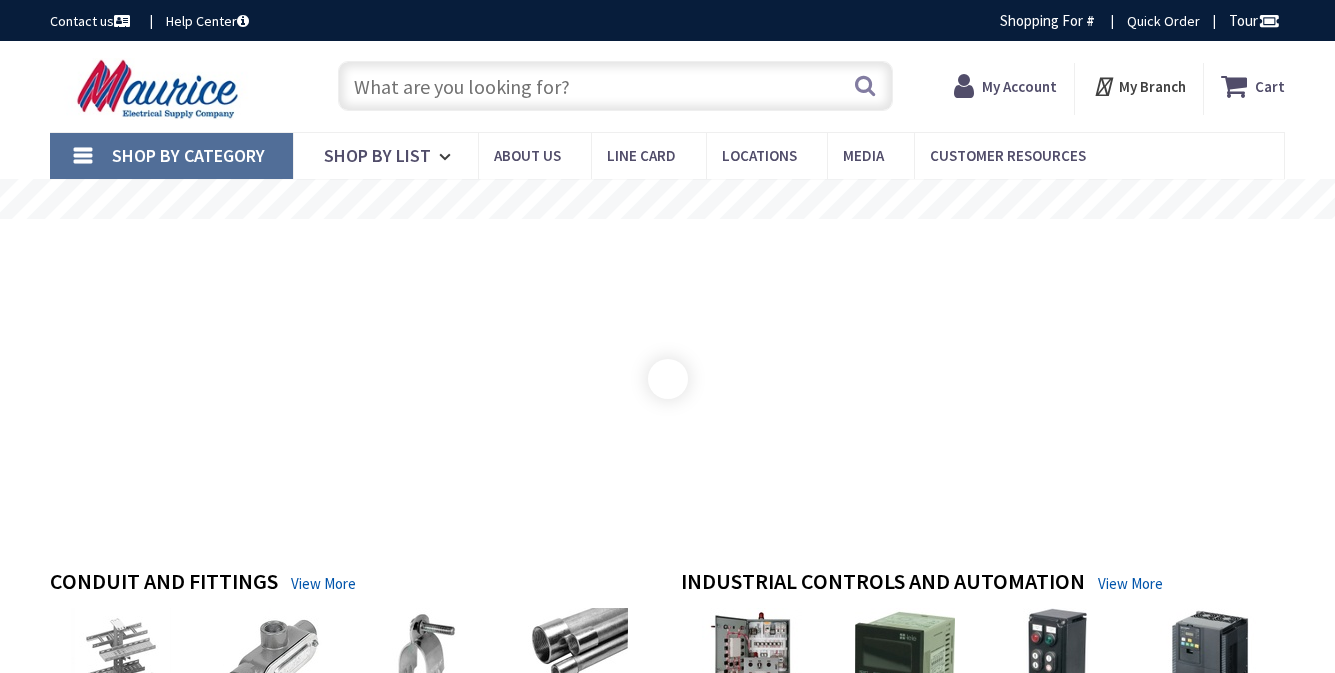 click on "My Account" at bounding box center [1019, 86] 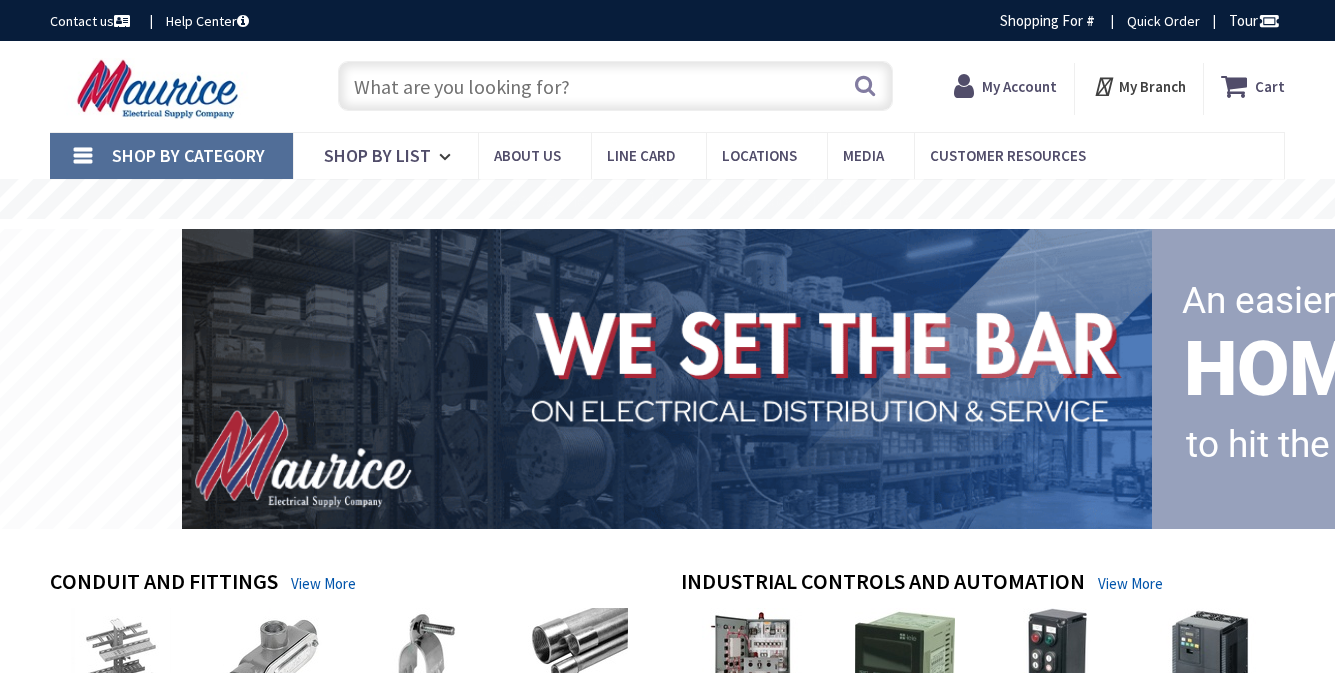 scroll, scrollTop: 0, scrollLeft: 0, axis: both 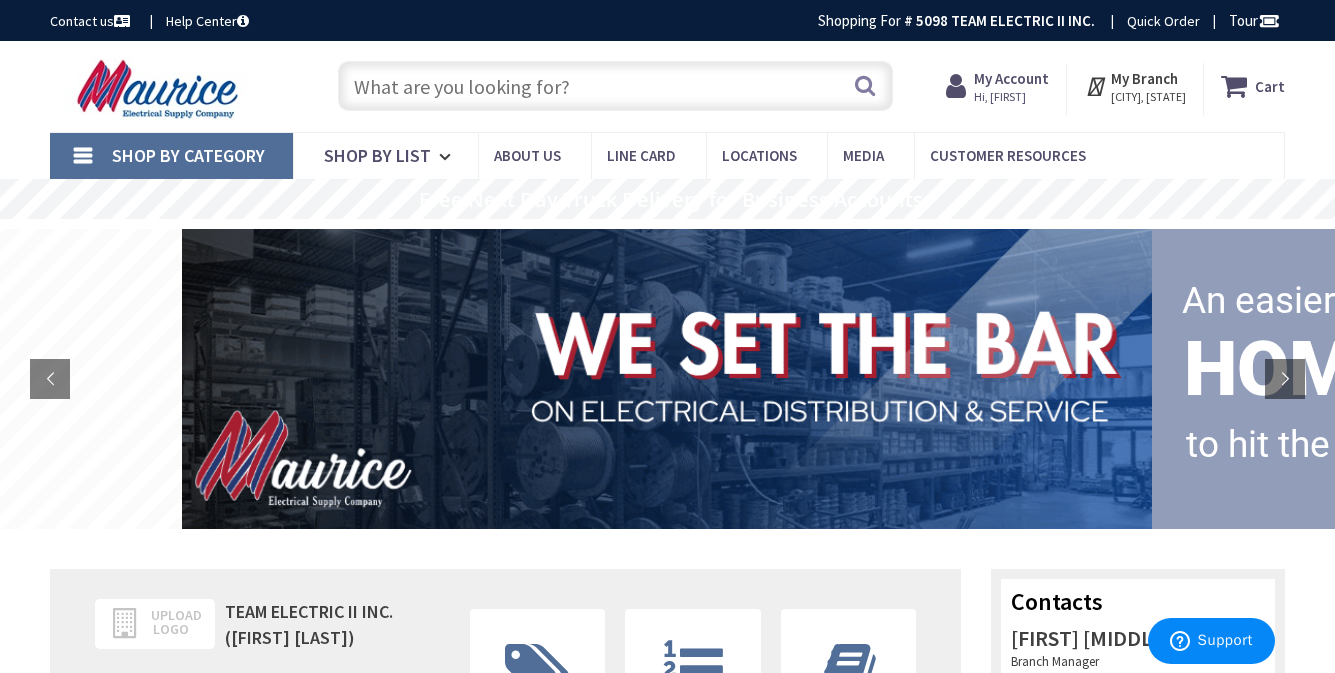 click at bounding box center (615, 86) 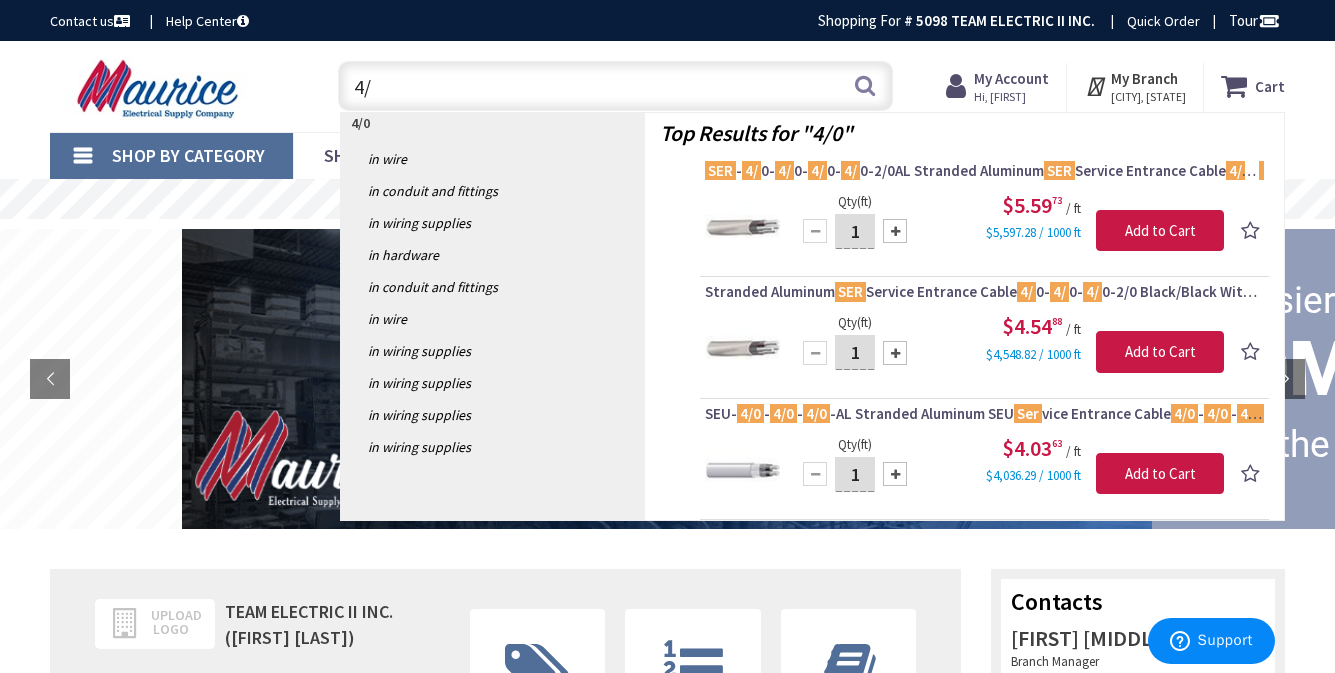 type on "4" 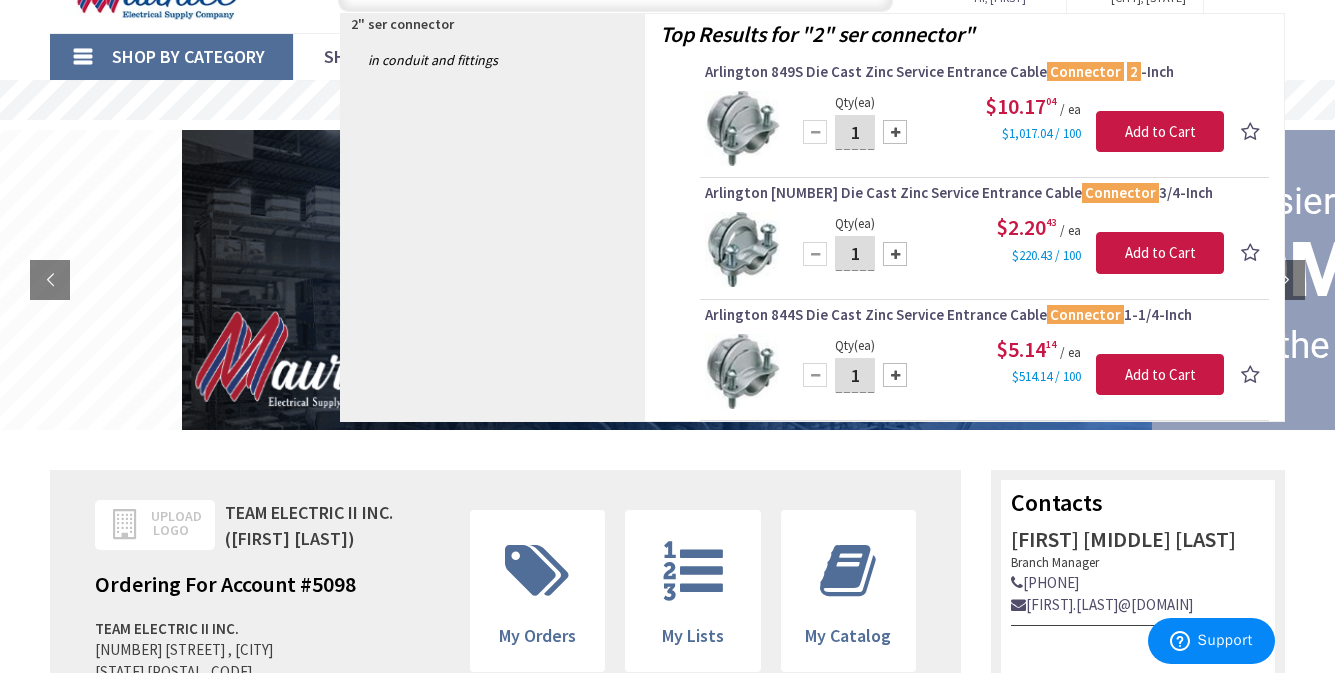 scroll, scrollTop: 0, scrollLeft: 0, axis: both 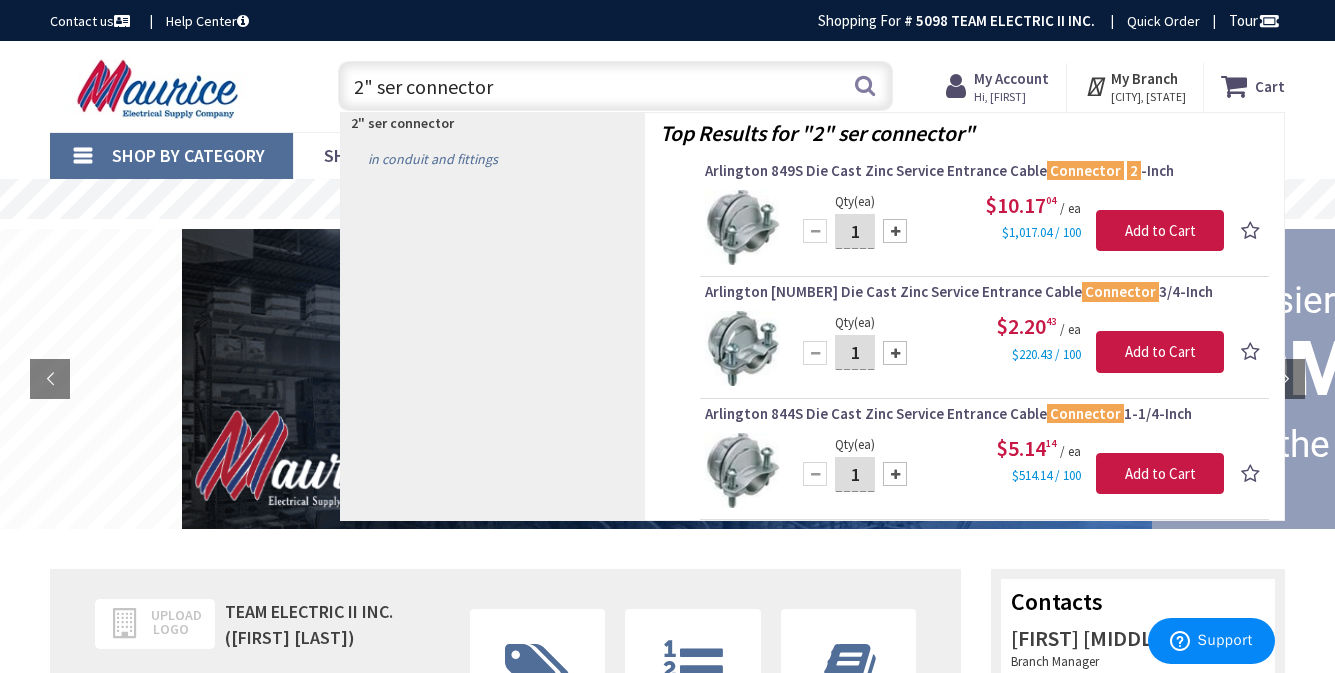 type on "2" ser connector" 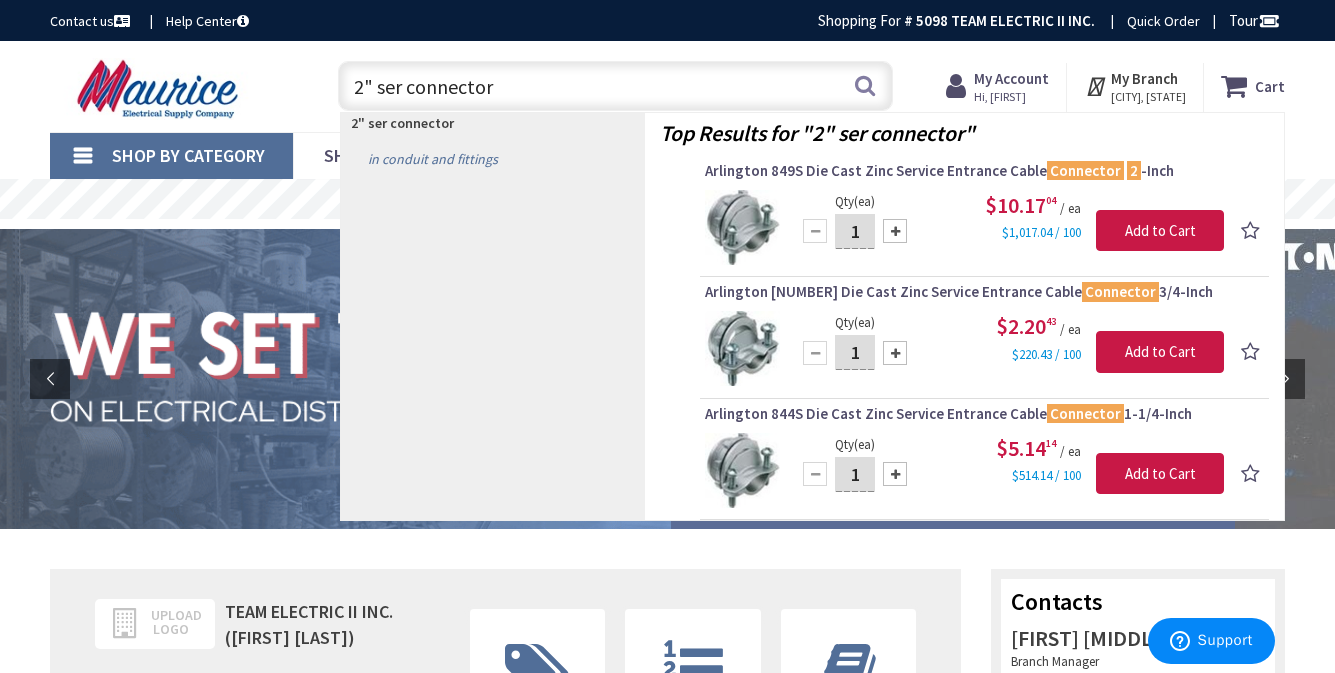 click on "in Conduit and Fittings" at bounding box center [493, 159] 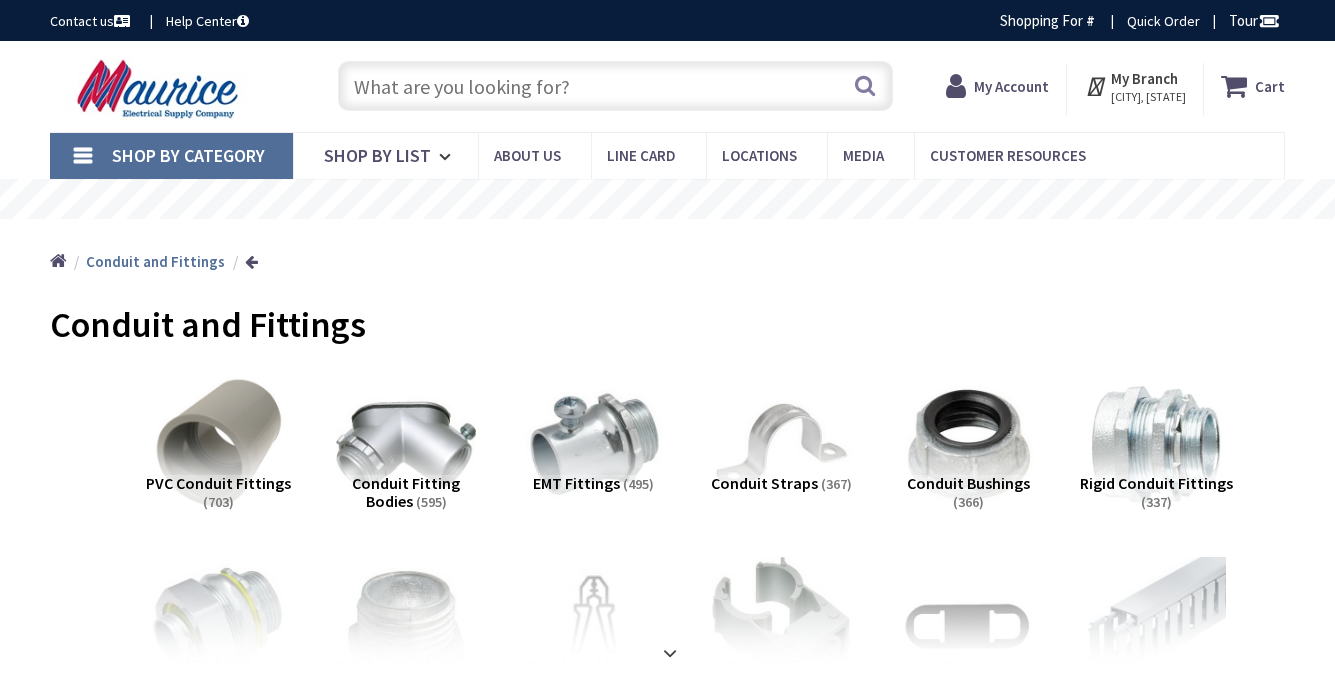 scroll, scrollTop: 0, scrollLeft: 0, axis: both 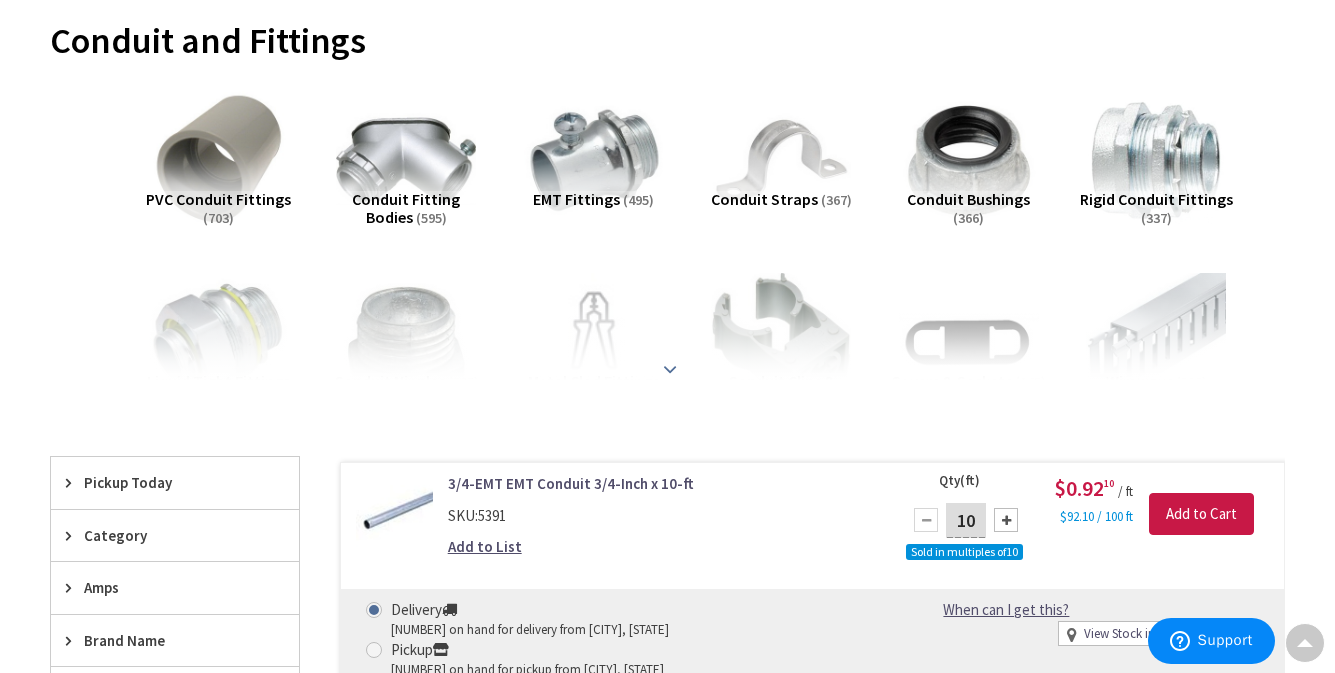click at bounding box center [670, 364] 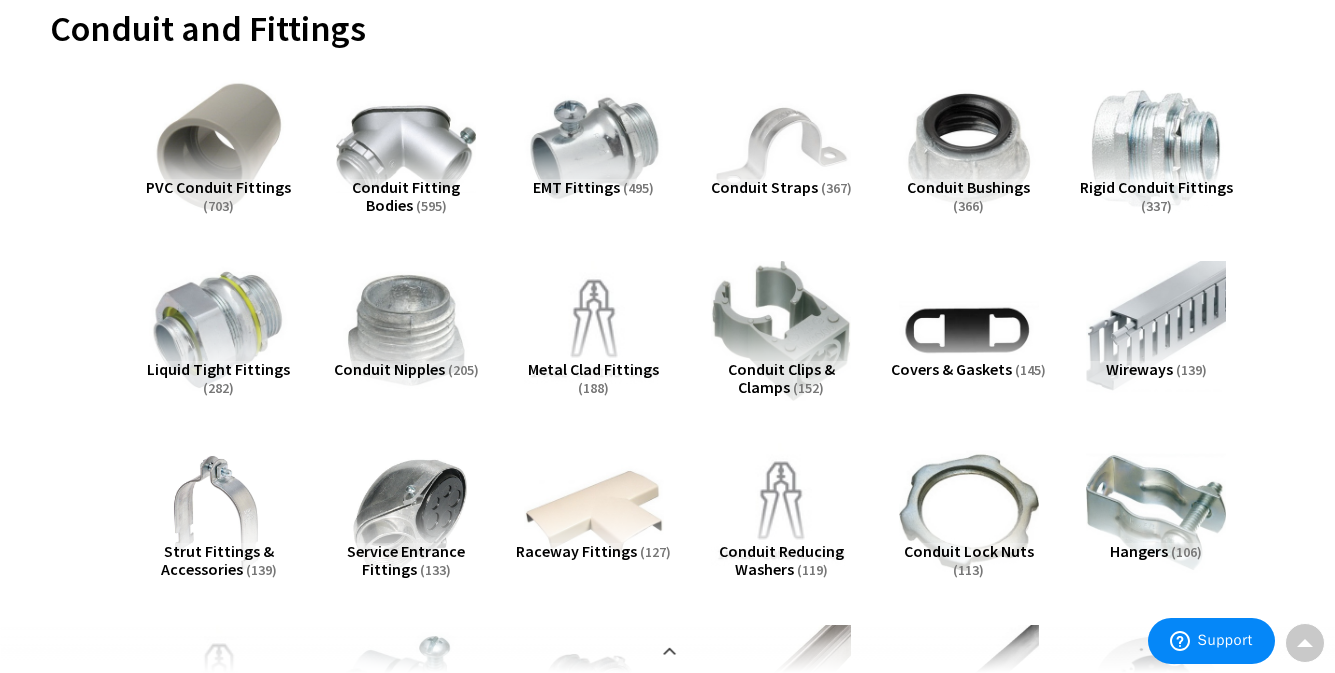 scroll, scrollTop: 0, scrollLeft: 0, axis: both 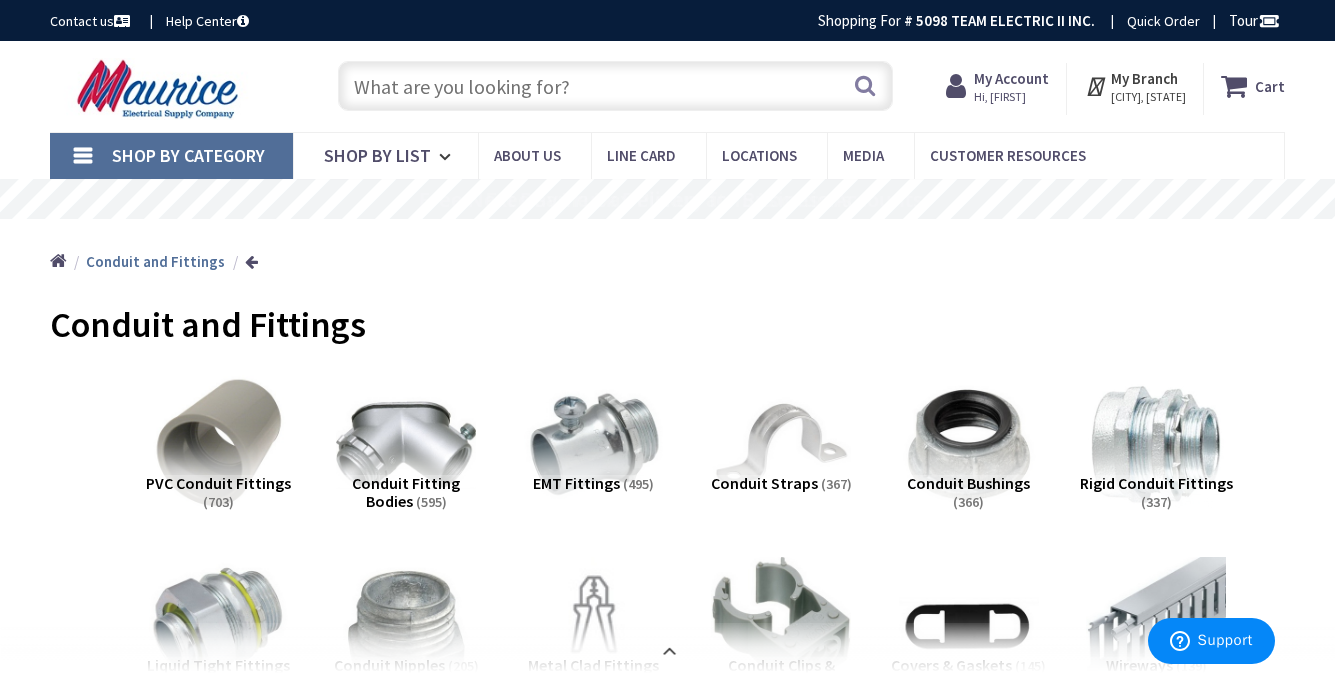 click at bounding box center (615, 86) 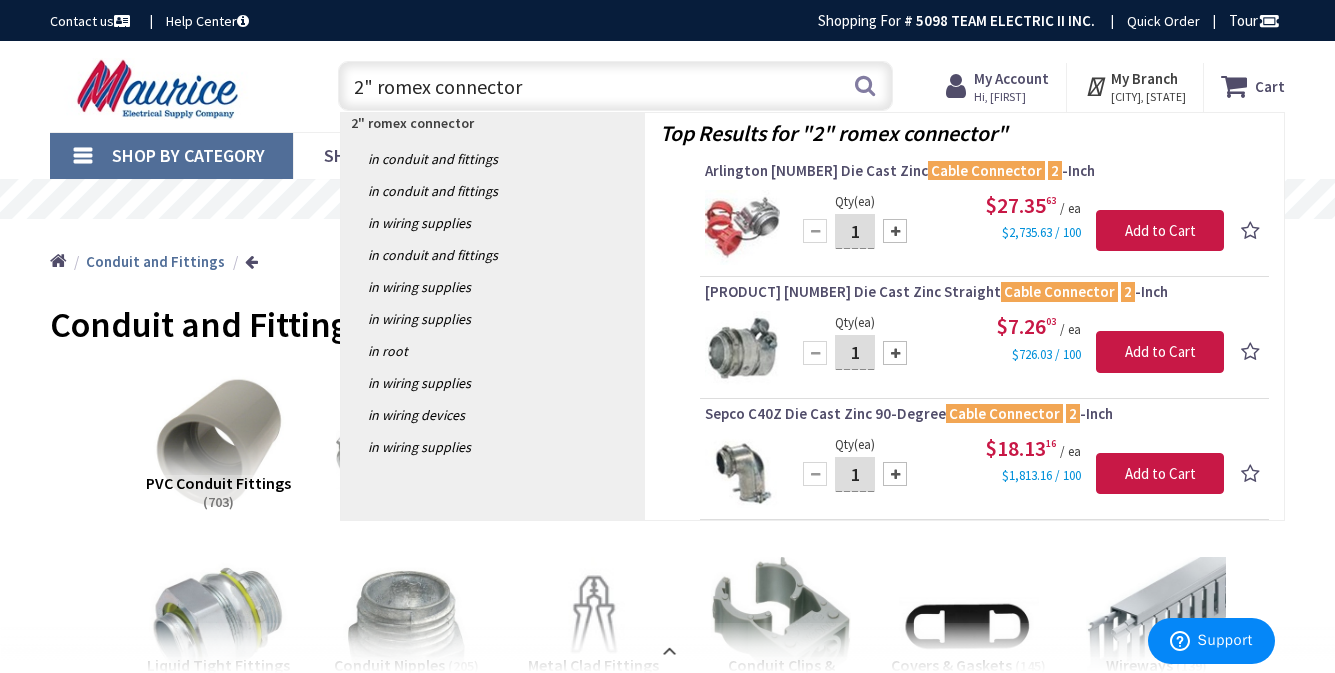 click on "2" romex connector" at bounding box center (615, 86) 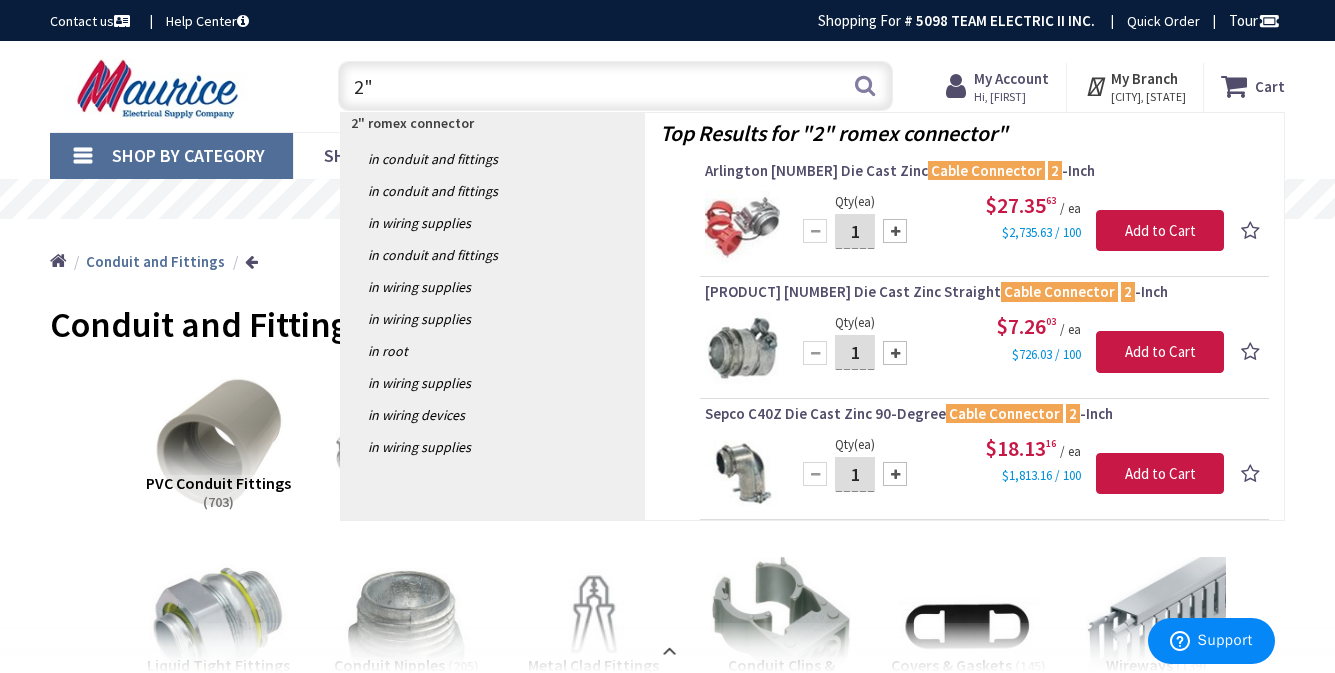 type on "2" 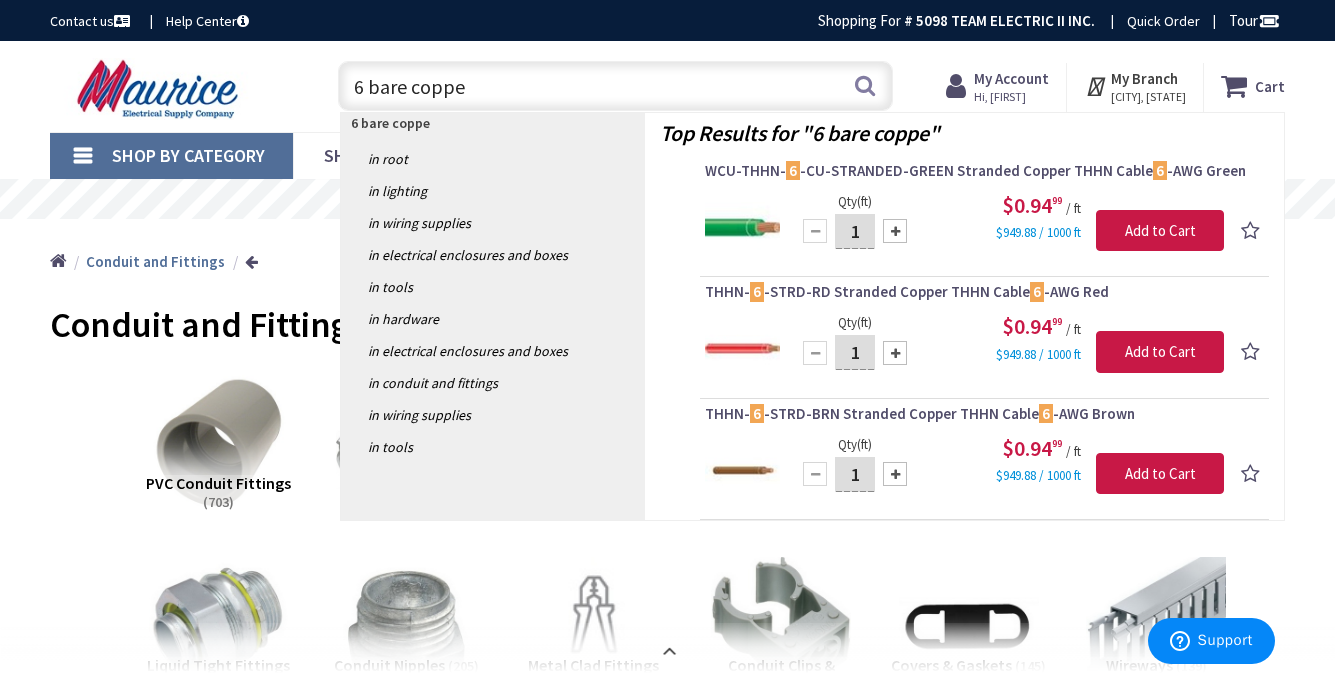 type on "6 bare copper" 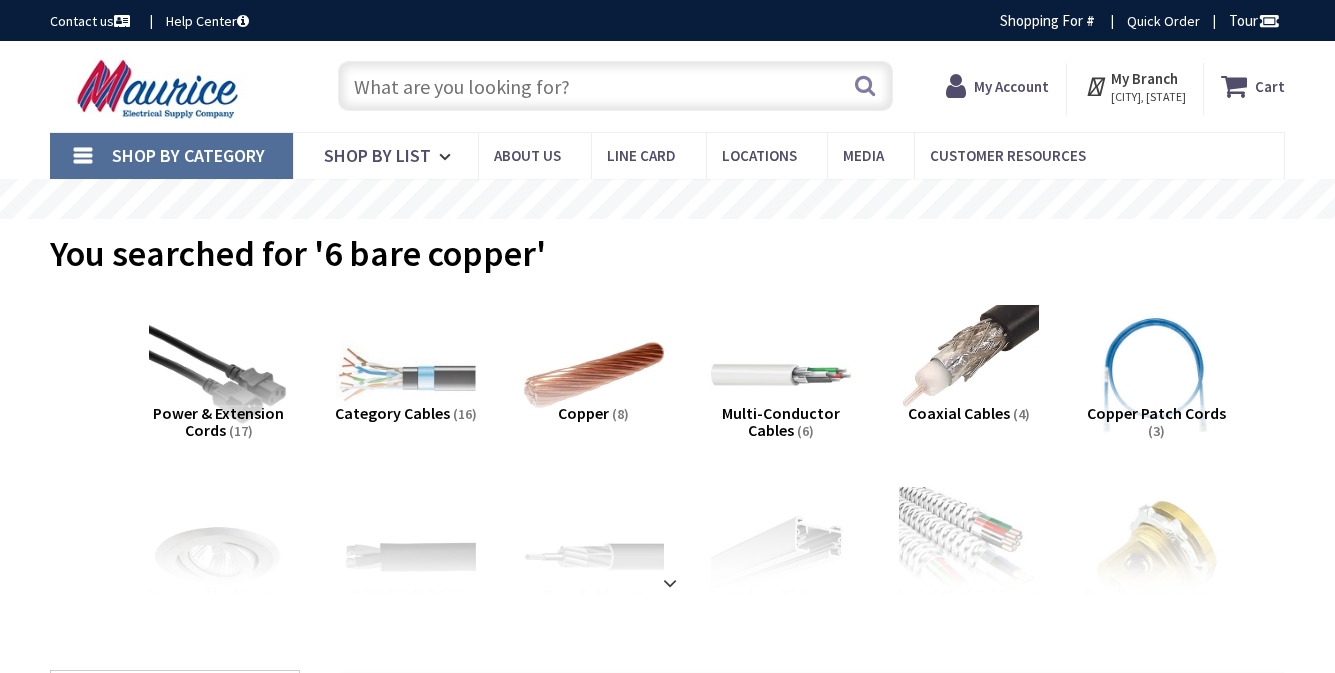 scroll, scrollTop: 0, scrollLeft: 0, axis: both 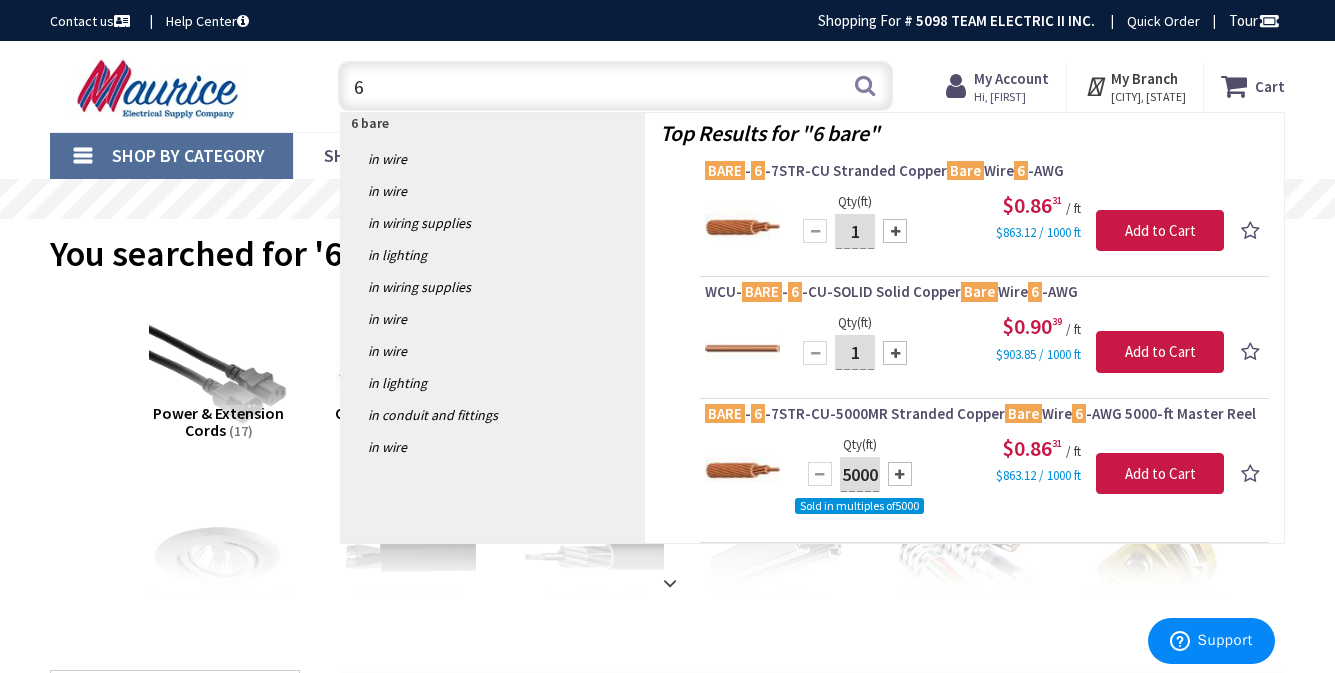 type on "6" 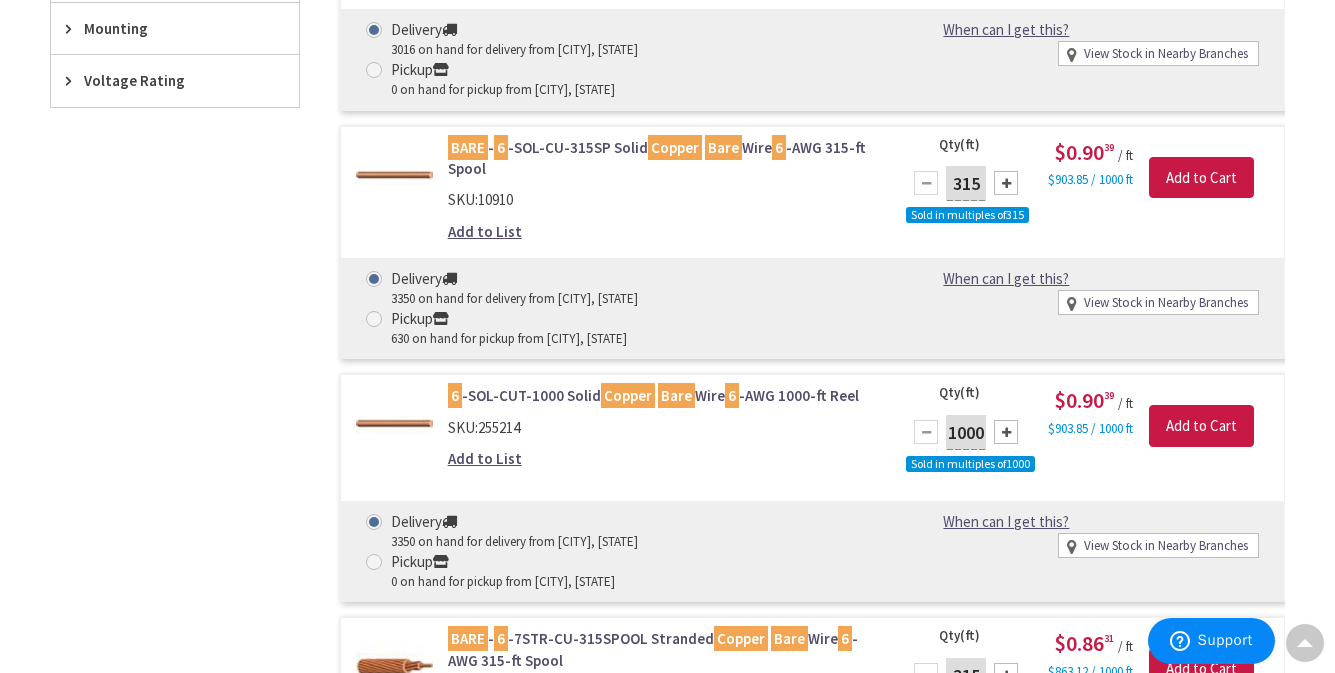scroll, scrollTop: 0, scrollLeft: 0, axis: both 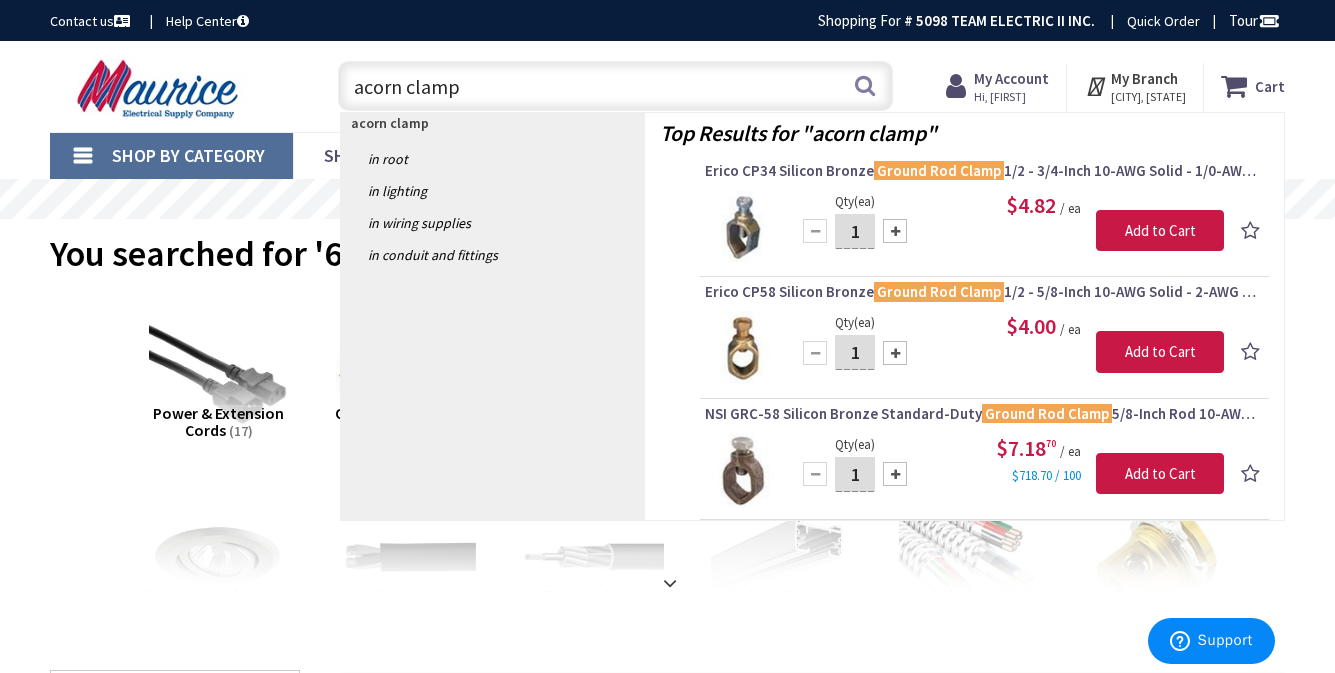 type on "acorn clamp" 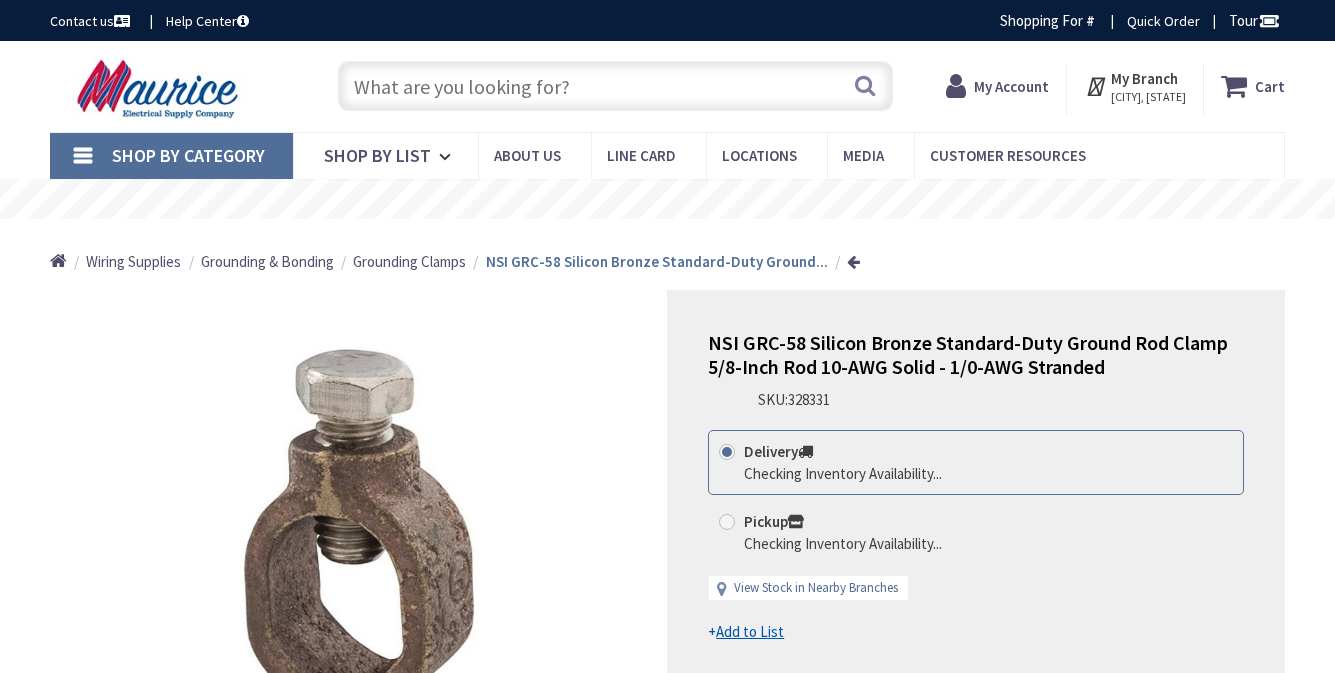 scroll, scrollTop: 0, scrollLeft: 0, axis: both 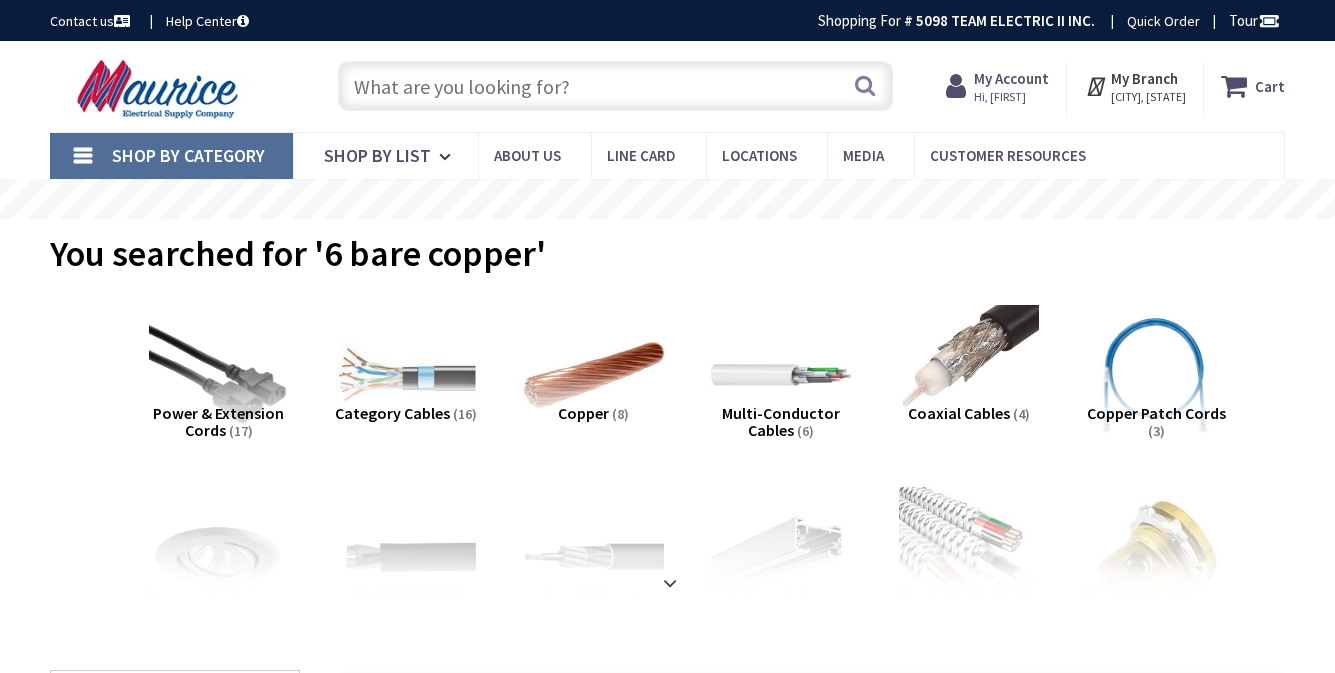 click at bounding box center (615, 86) 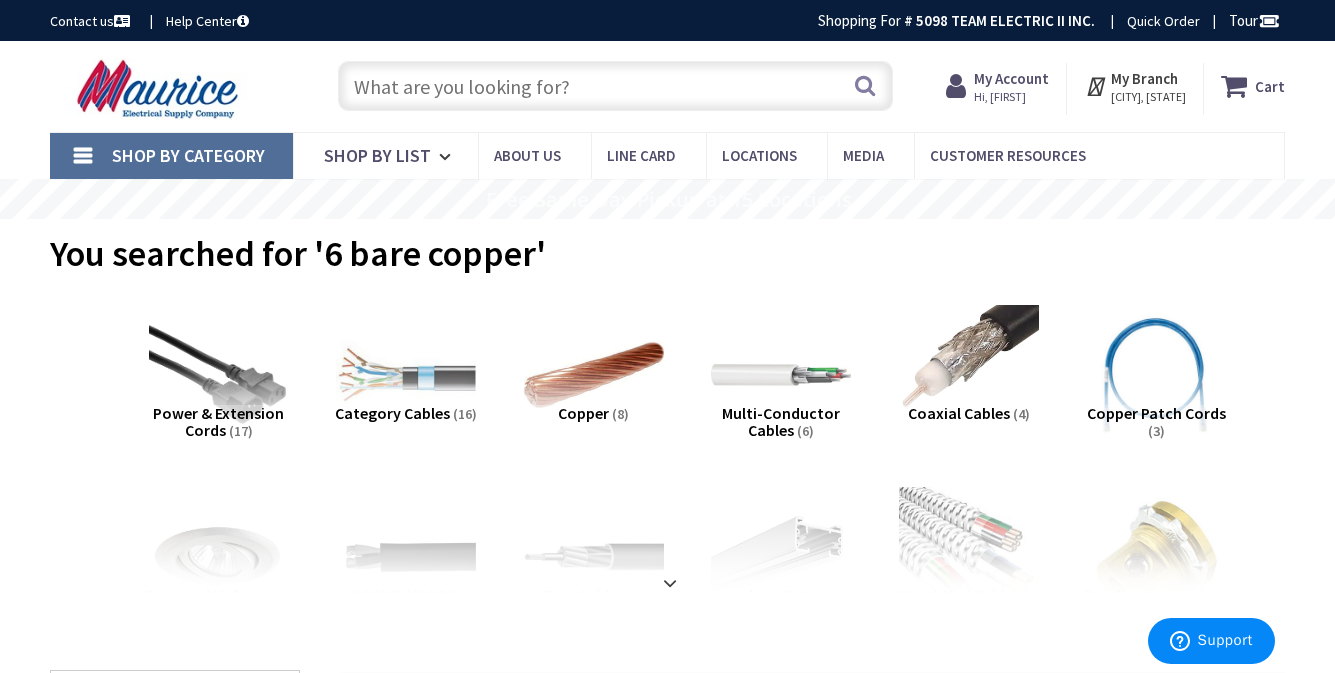scroll, scrollTop: 0, scrollLeft: 0, axis: both 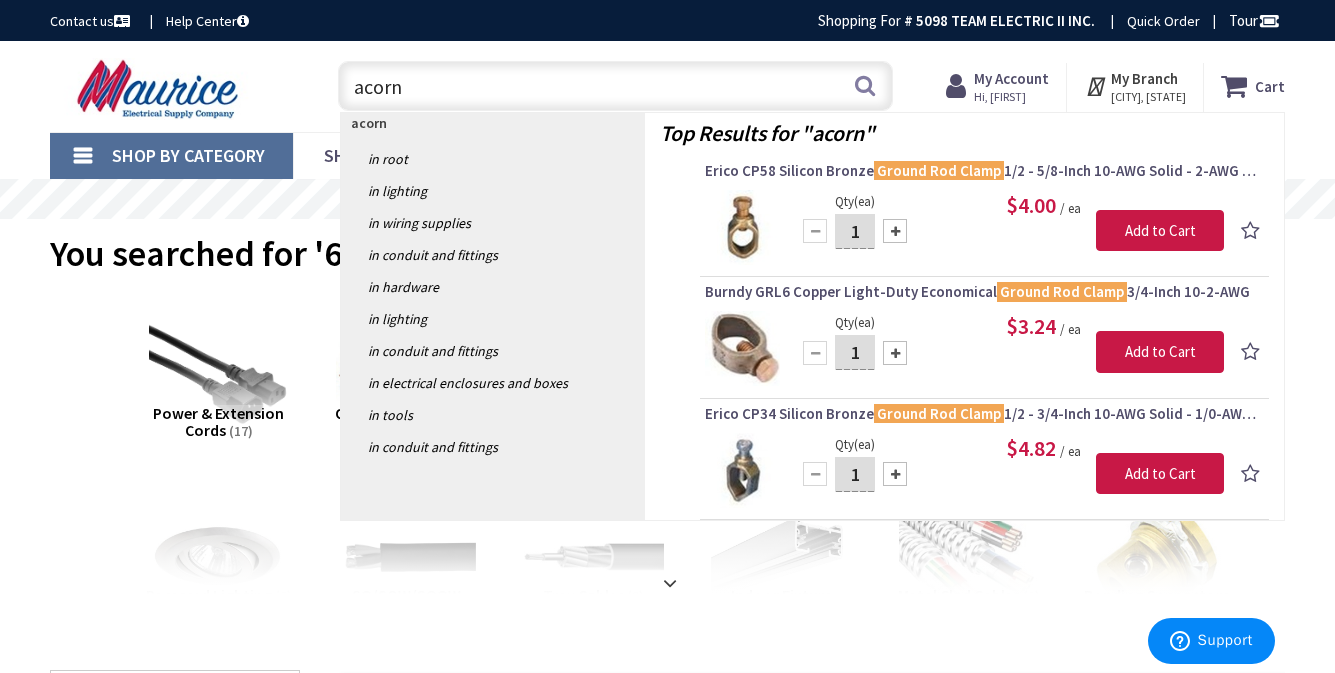 type on "acorn" 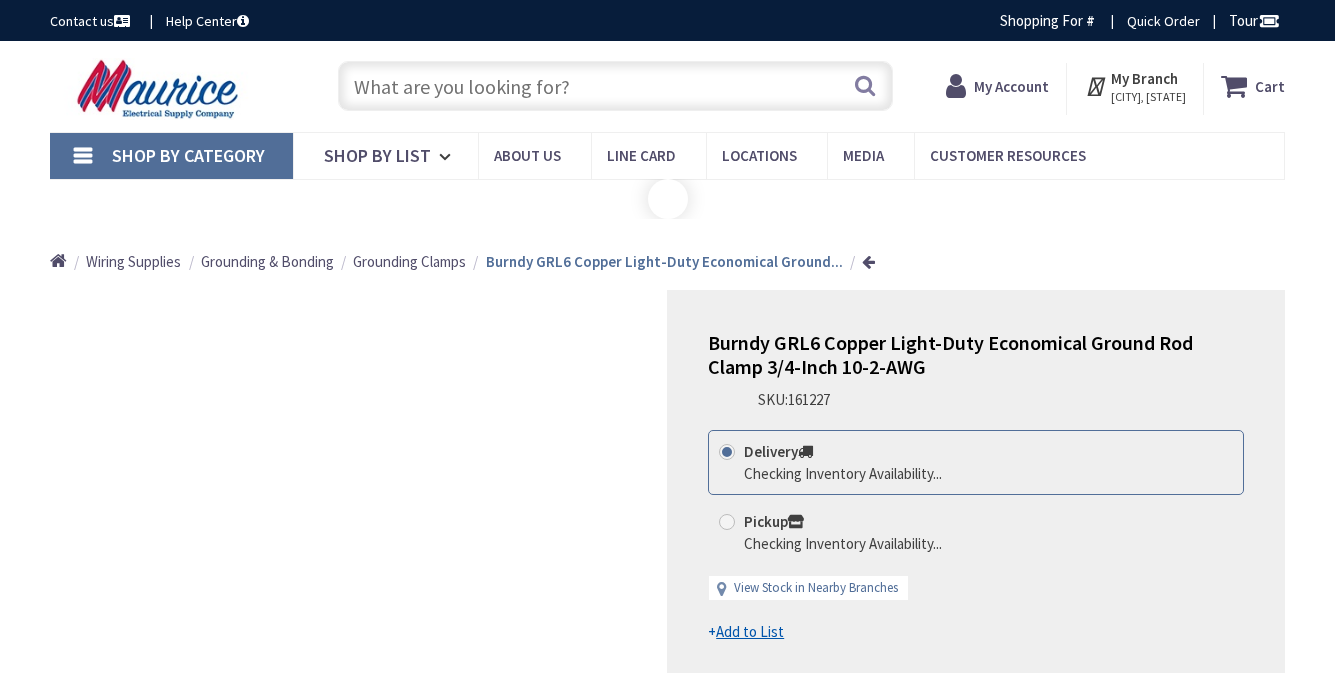 scroll, scrollTop: 0, scrollLeft: 0, axis: both 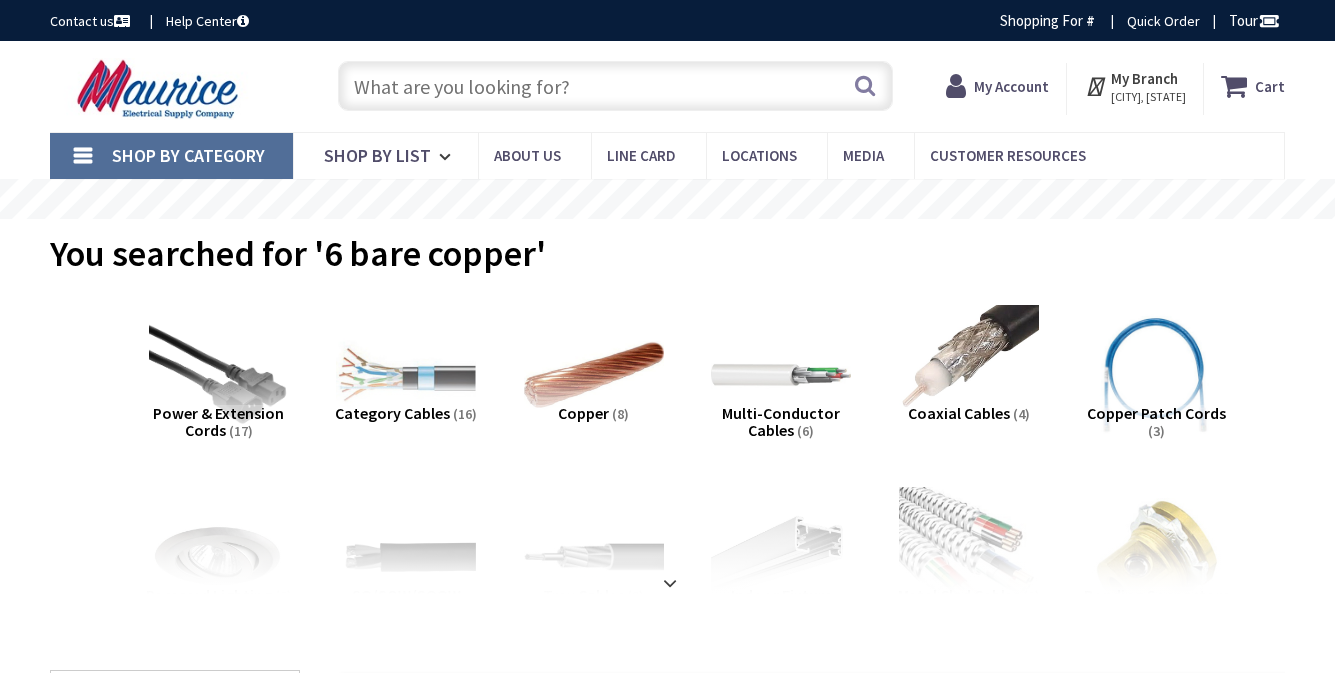 click at bounding box center (615, 86) 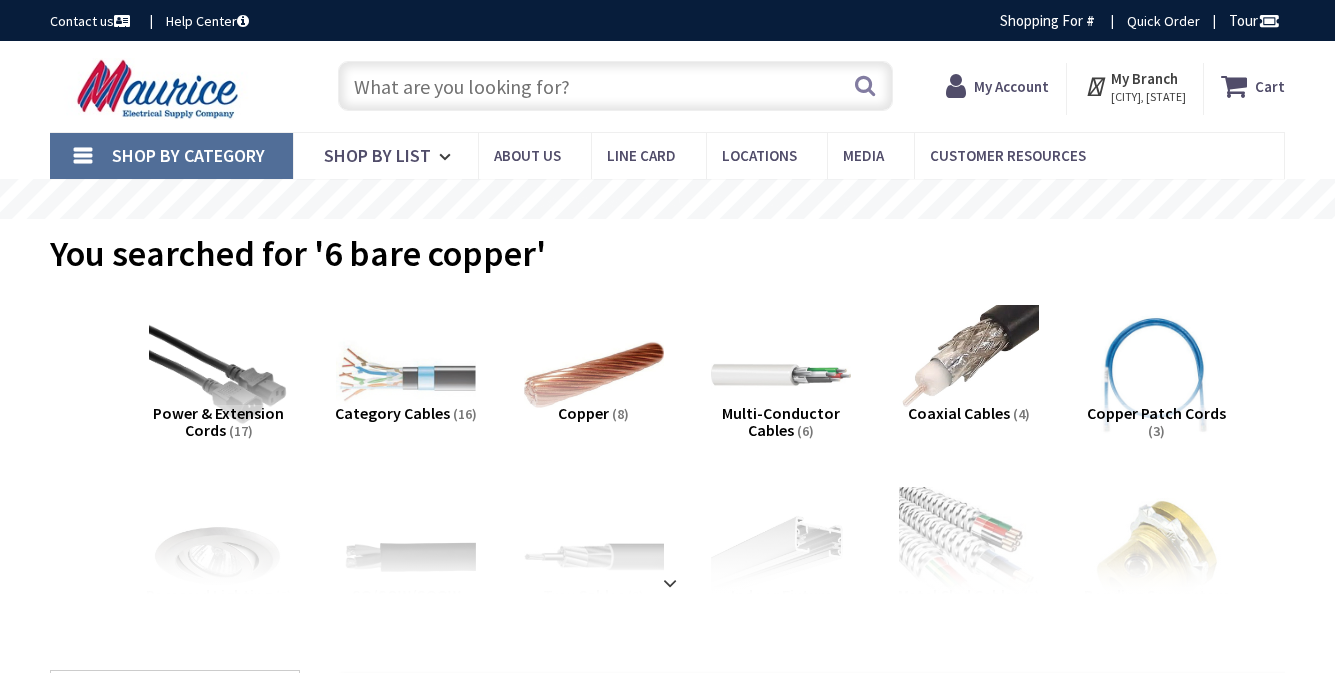 scroll, scrollTop: 0, scrollLeft: 0, axis: both 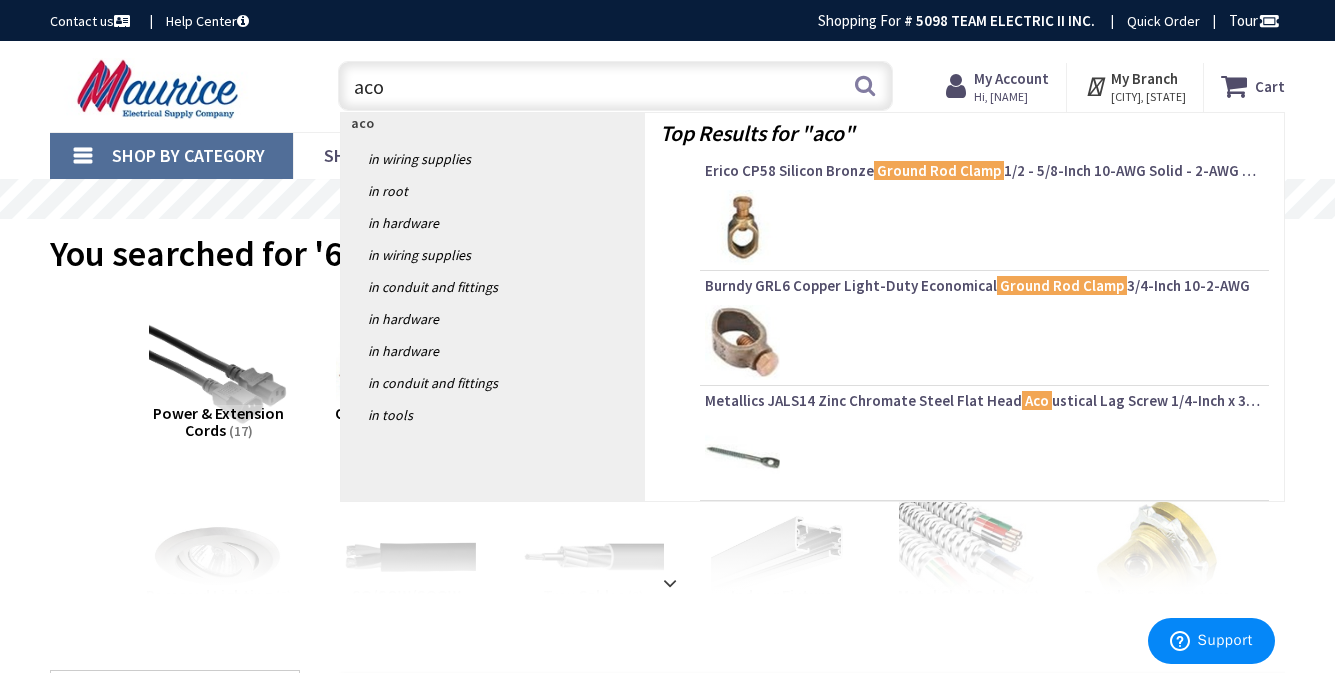 type on "aco" 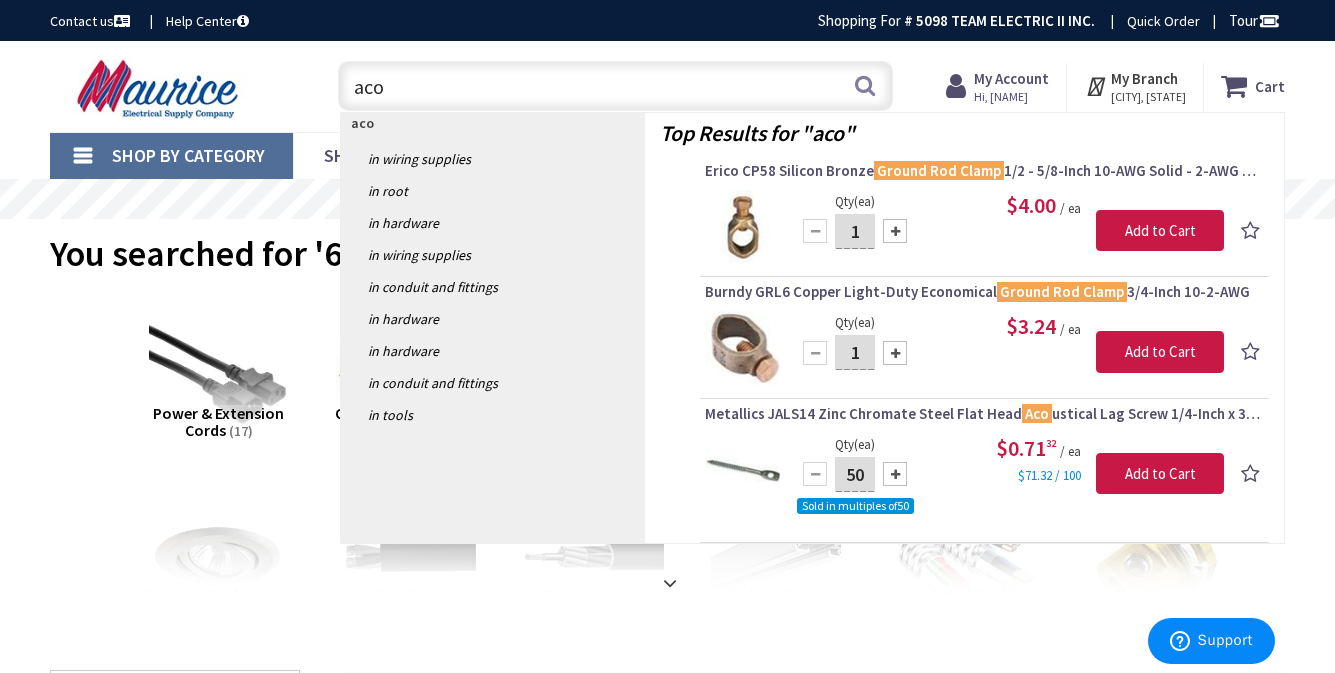 click at bounding box center (742, 227) 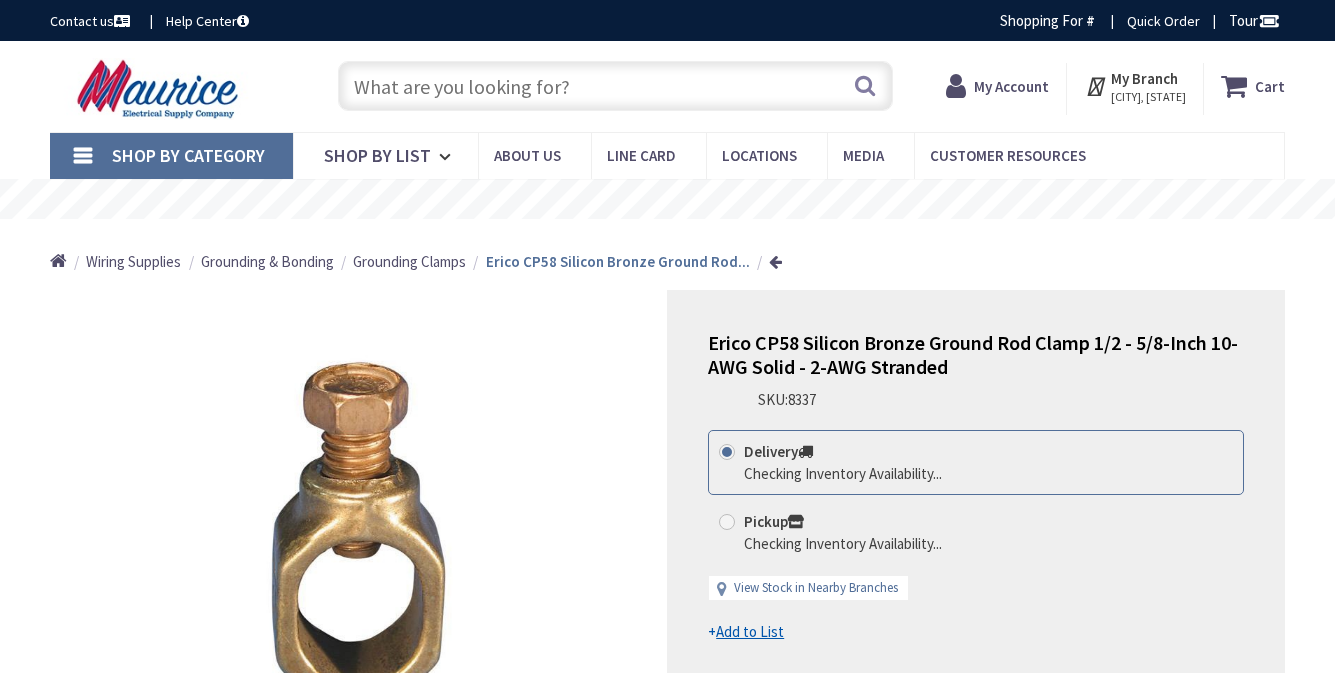 scroll, scrollTop: 0, scrollLeft: 0, axis: both 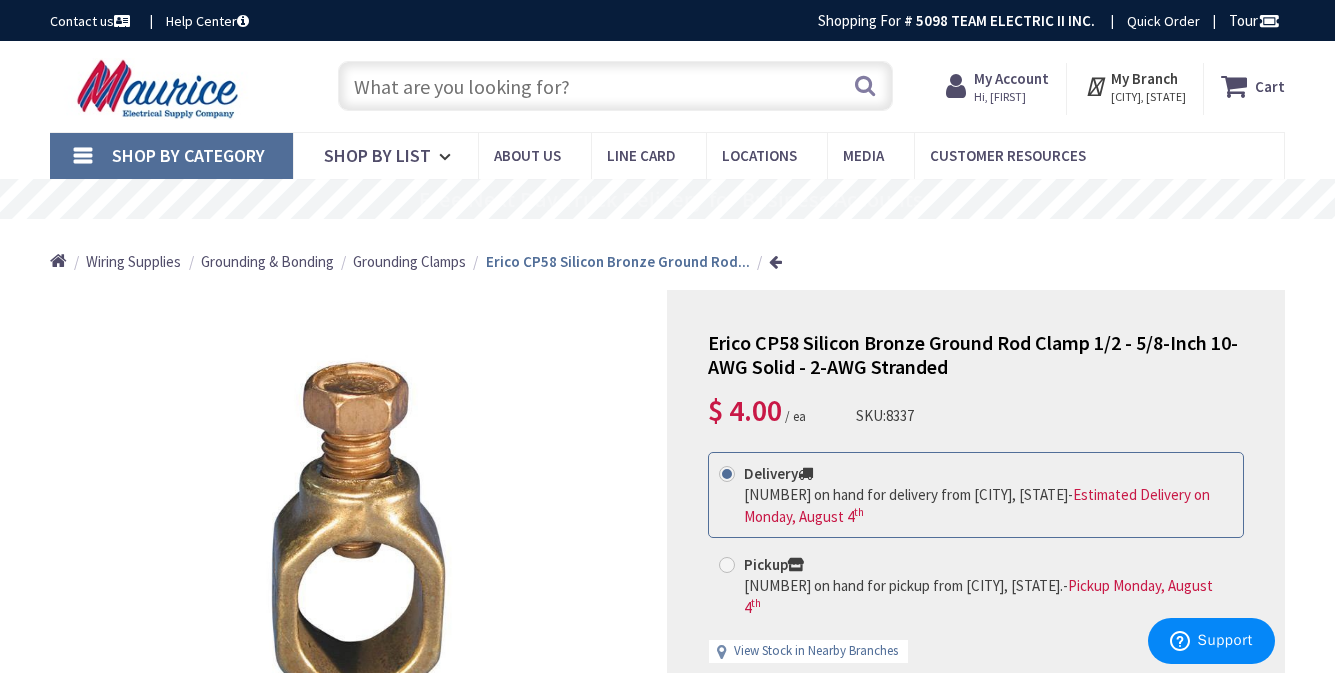 click at bounding box center [615, 86] 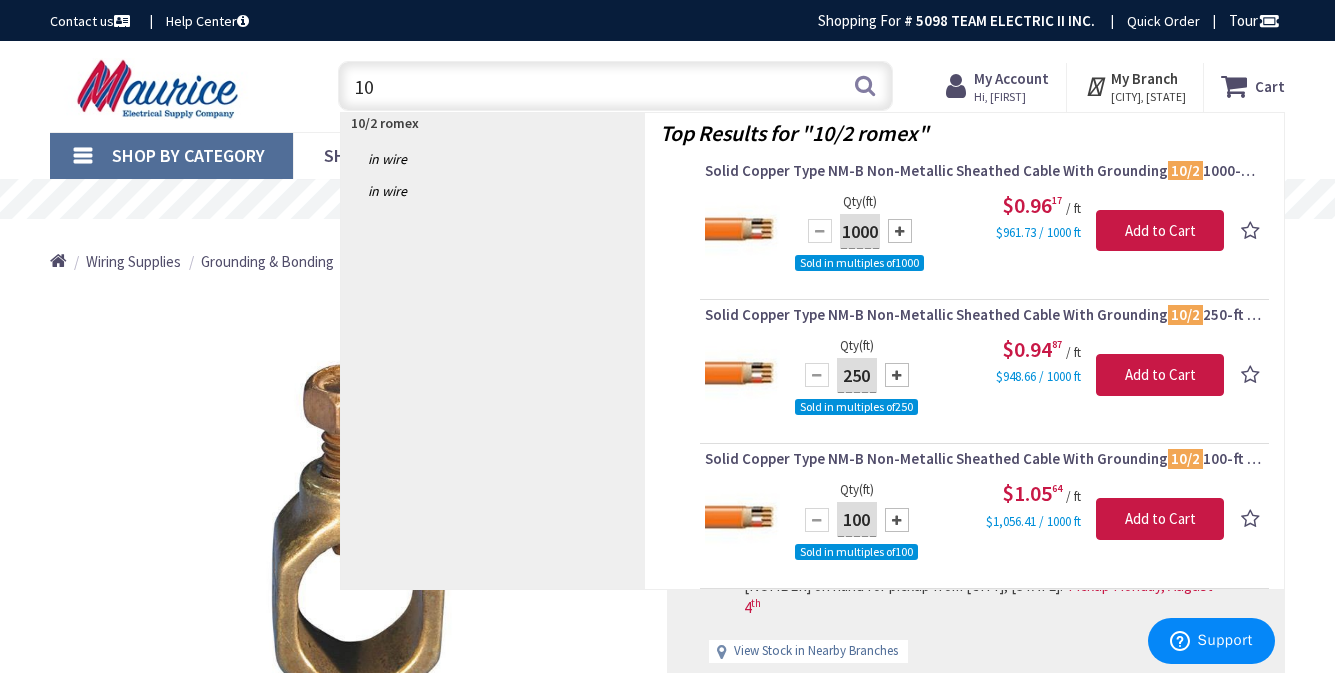 type on "1" 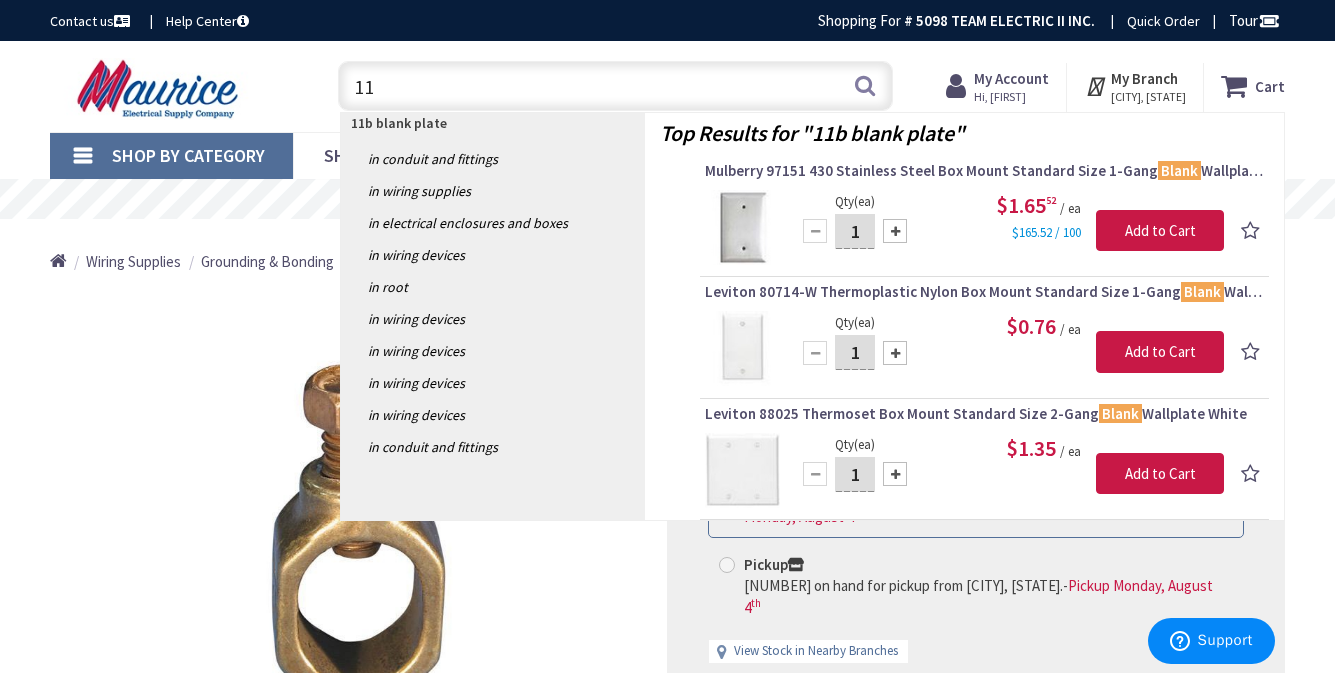 type on "1" 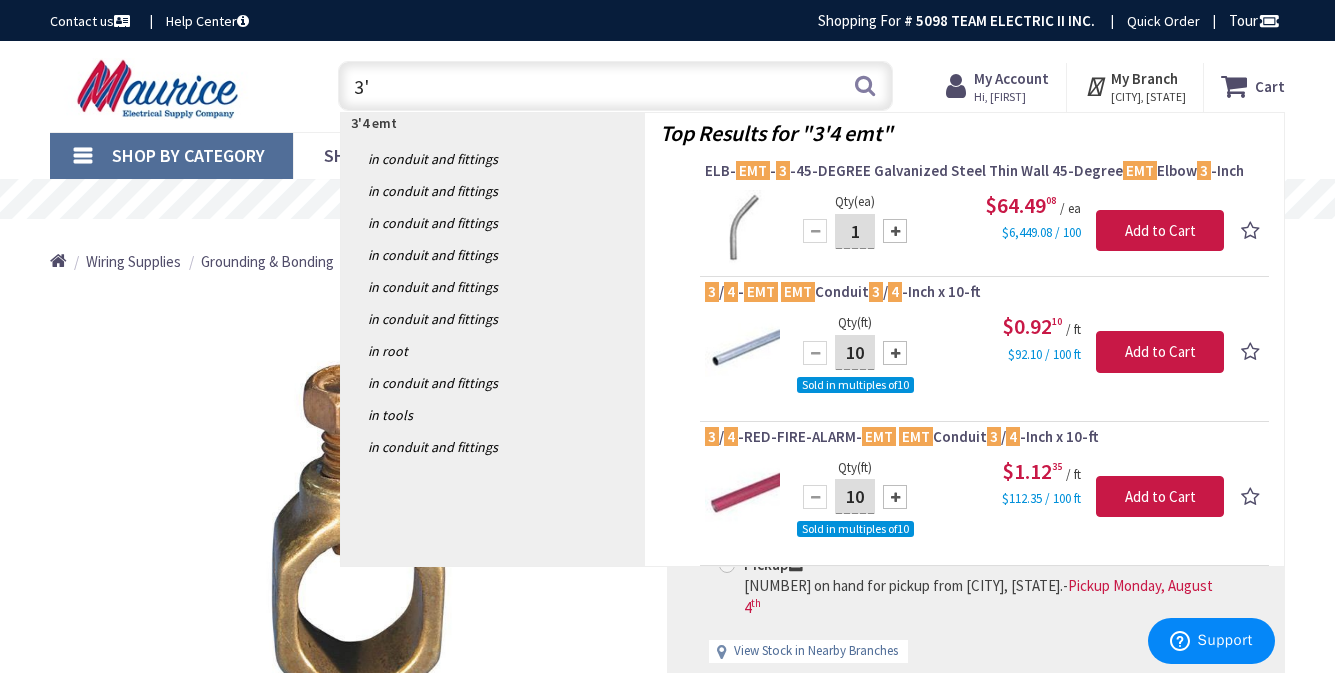 type on "3" 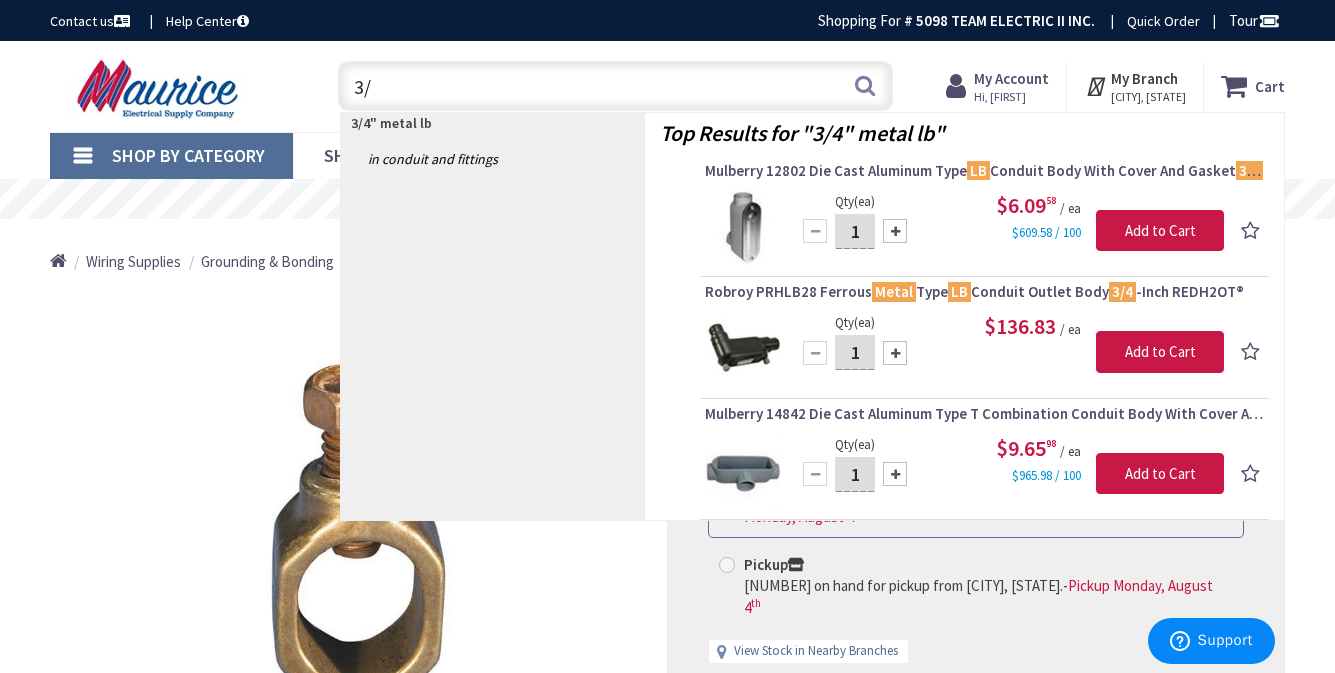 type on "3" 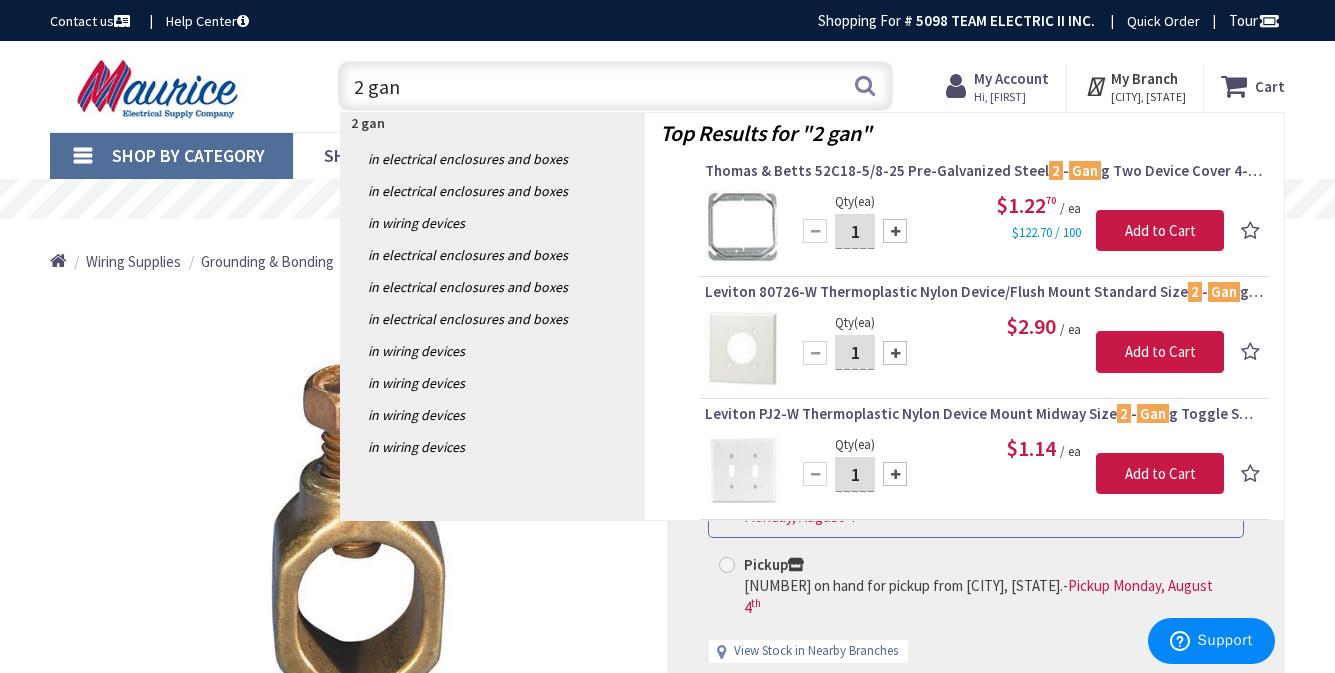 click on "2 gan
in Electrical Enclosures and Boxes
in Electrical Enclosures and Boxes
in Wiring Devices
in Electrical Enclosures and Boxes
in Electrical Enclosures and Boxes
in Electrical Enclosures and Boxes
in Wiring Devices
in Wiring Devices
in Wiring Devices
in Wiring Devices" at bounding box center (493, 316) 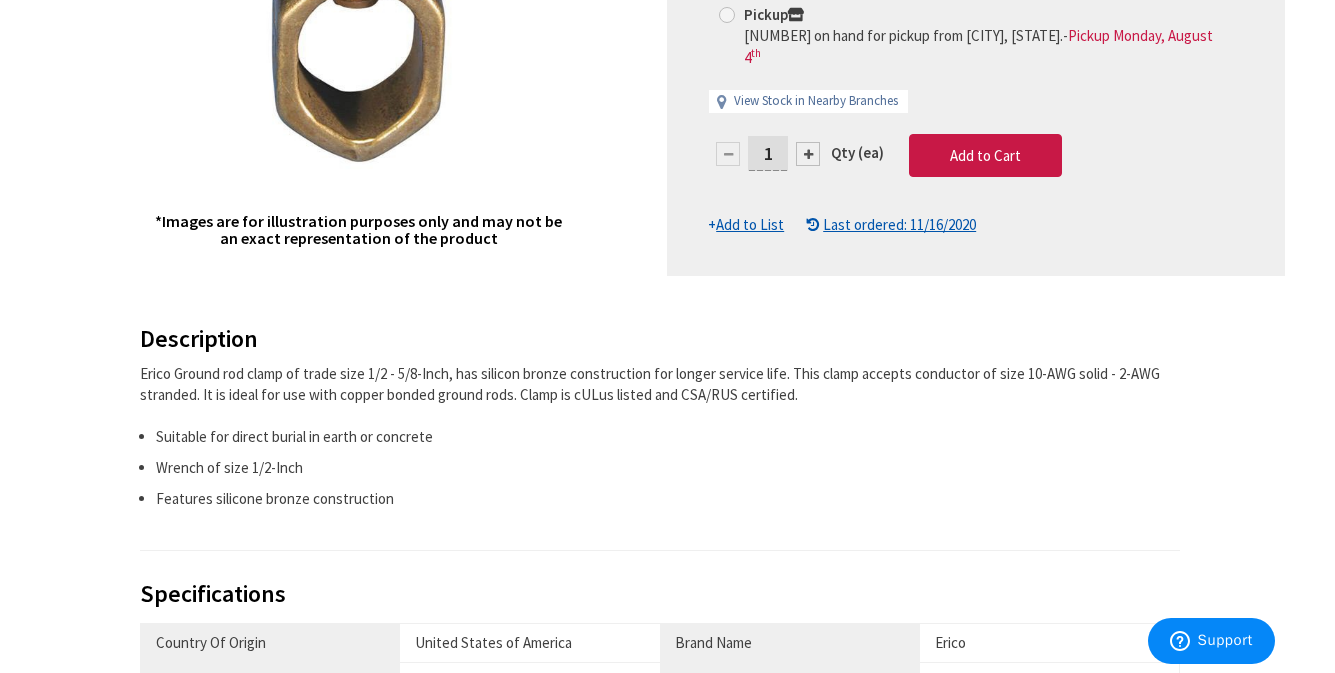 scroll, scrollTop: 588, scrollLeft: 0, axis: vertical 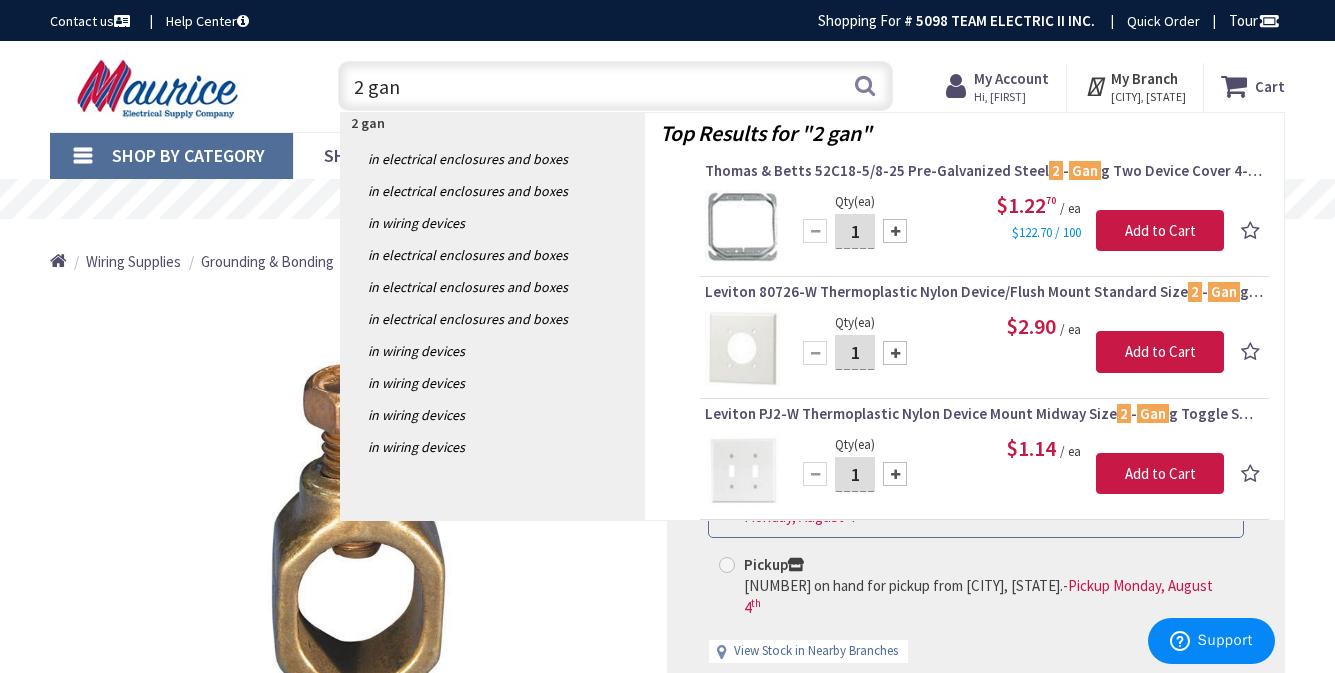 click on "2 gan" at bounding box center [615, 86] 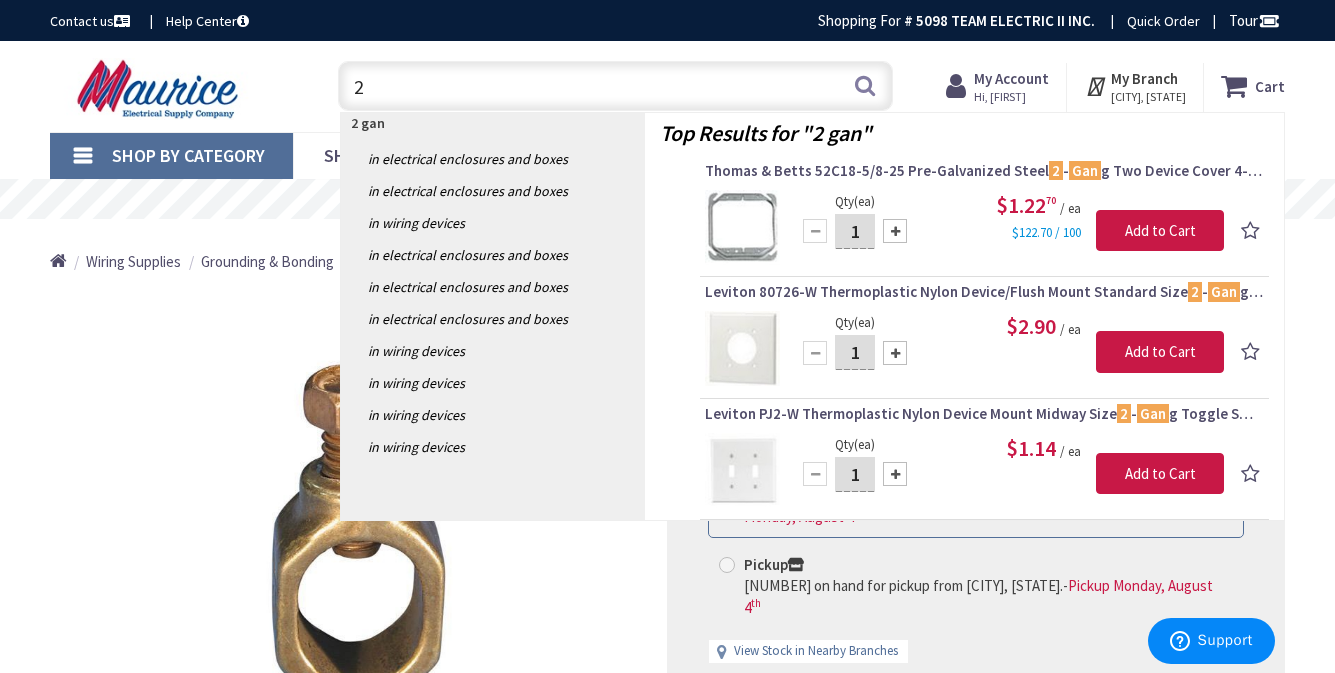 type on "2" 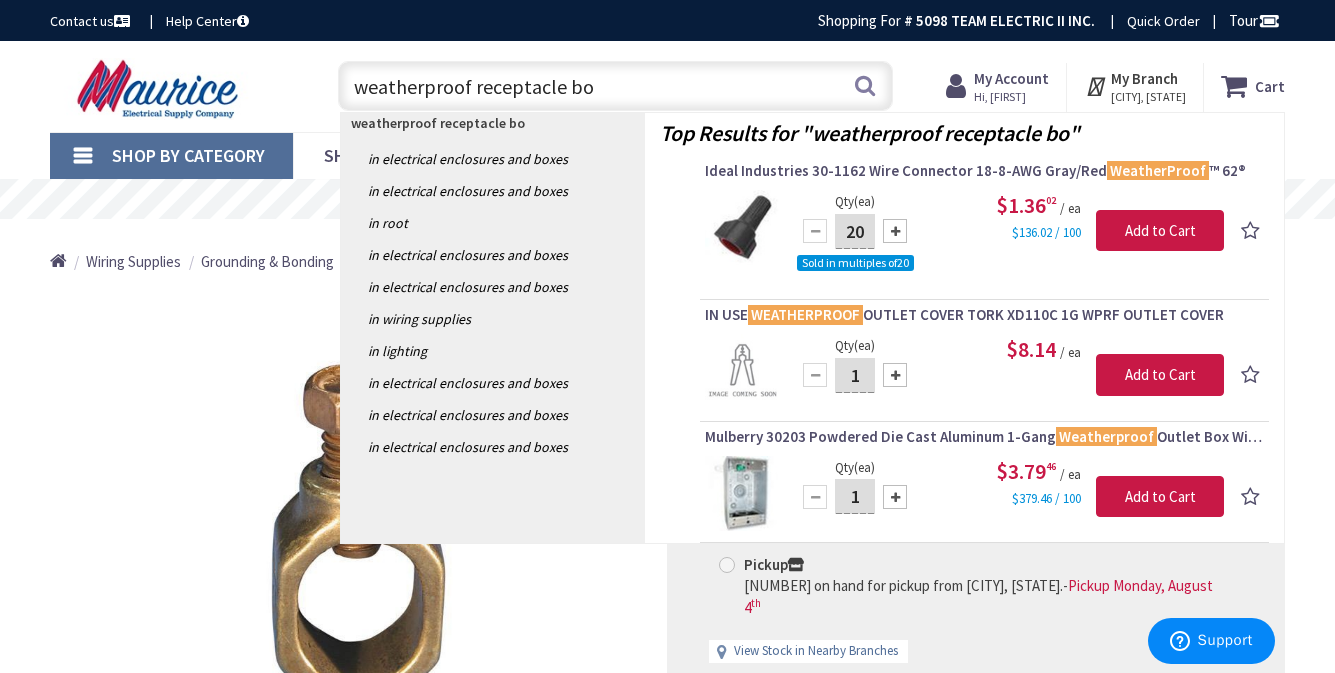 type on "weatherproof receptacle box" 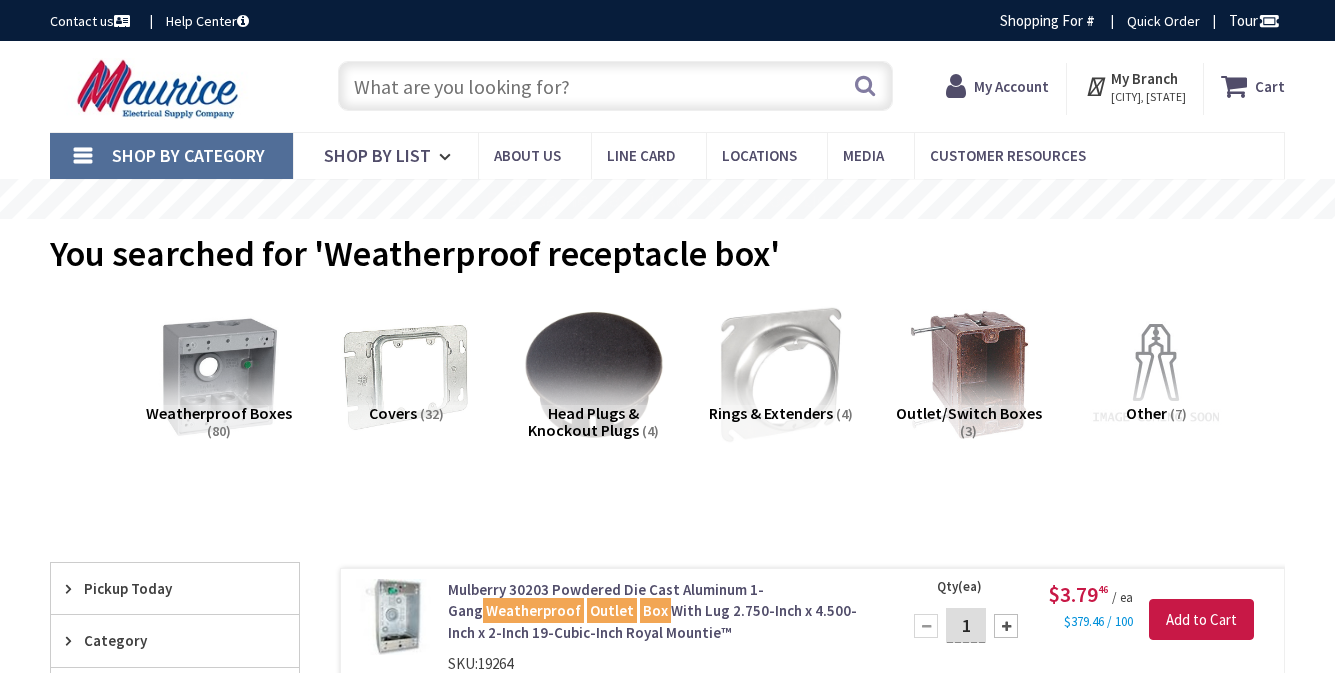 scroll, scrollTop: 0, scrollLeft: 0, axis: both 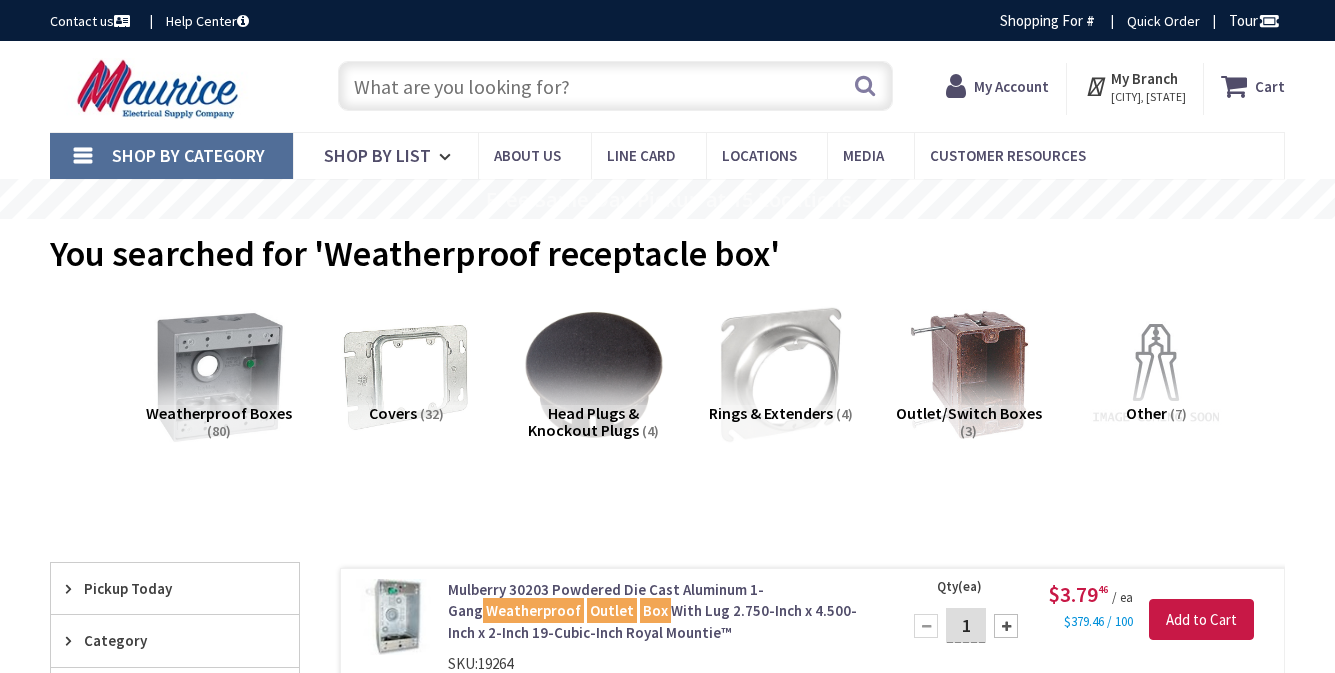 click at bounding box center [219, 375] 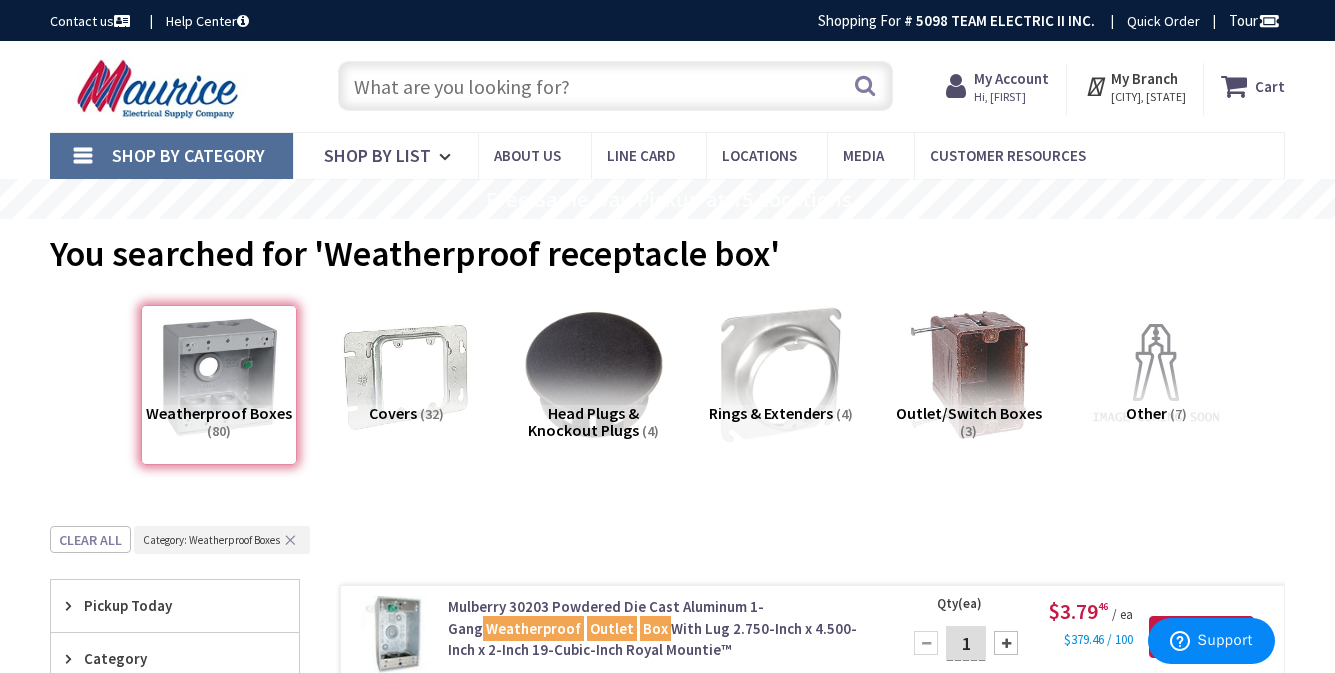 scroll, scrollTop: 526, scrollLeft: 0, axis: vertical 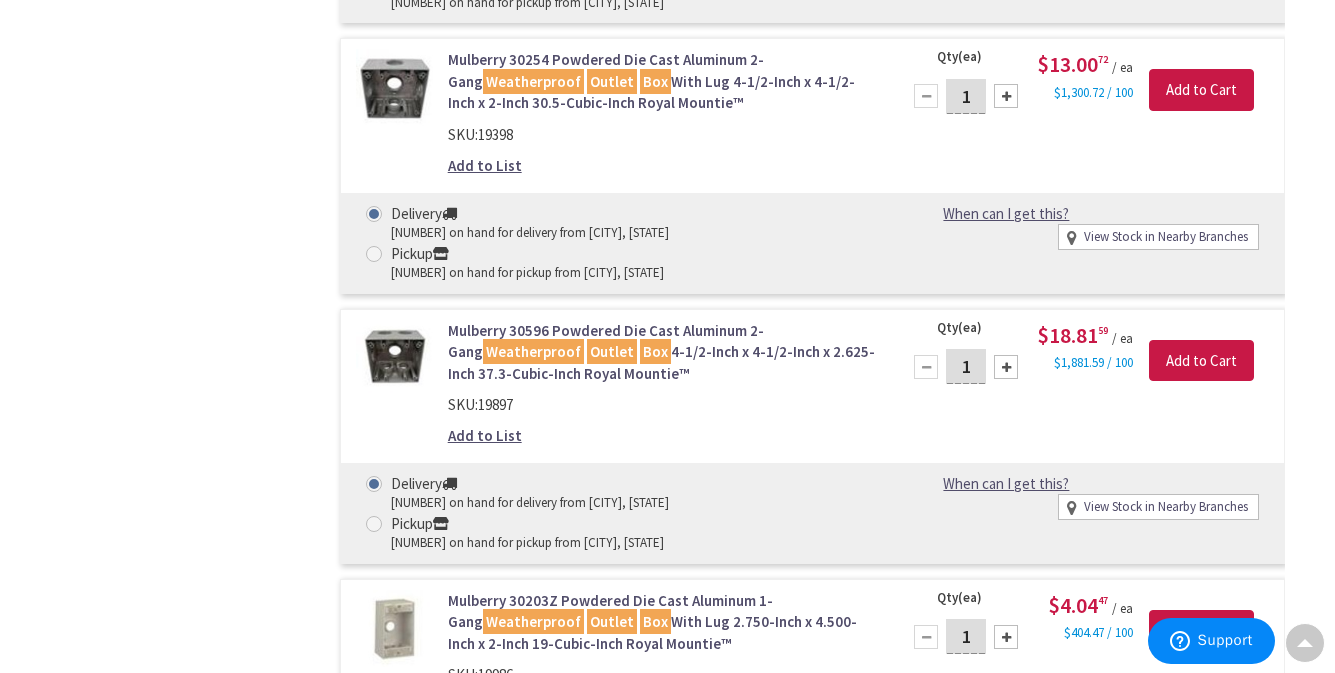 click at bounding box center (394, 358) 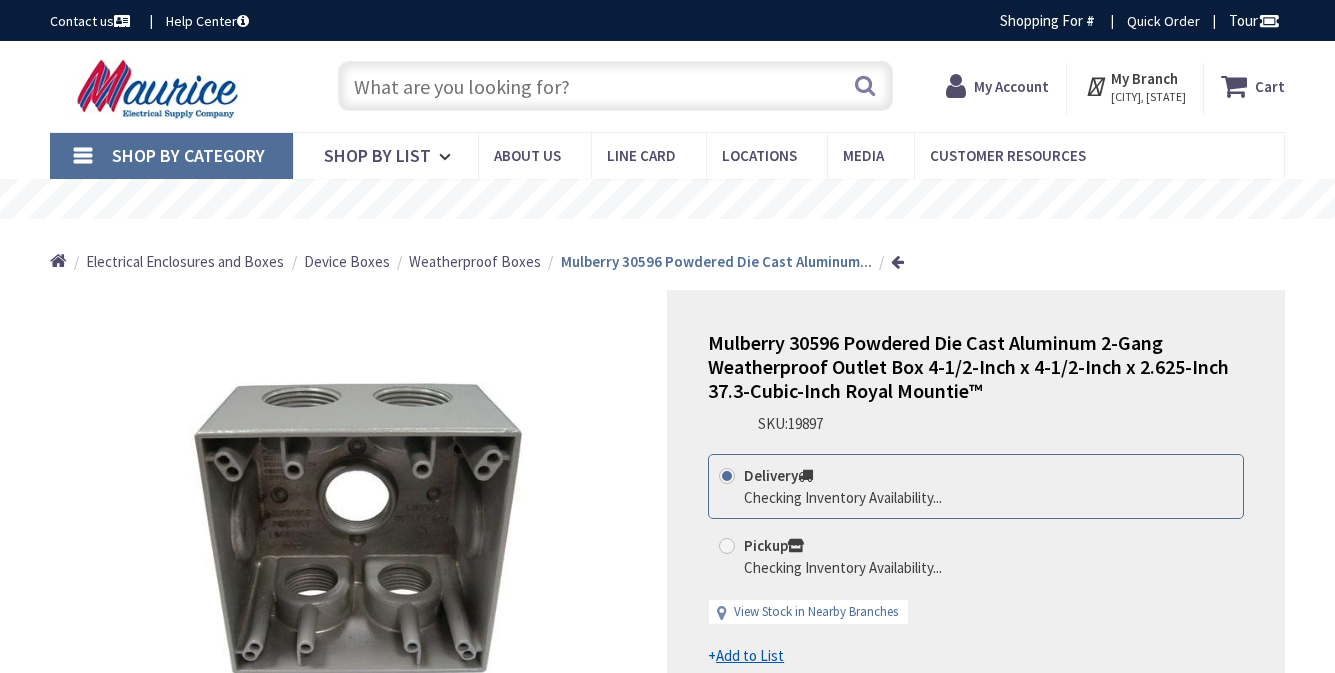 scroll, scrollTop: 0, scrollLeft: 0, axis: both 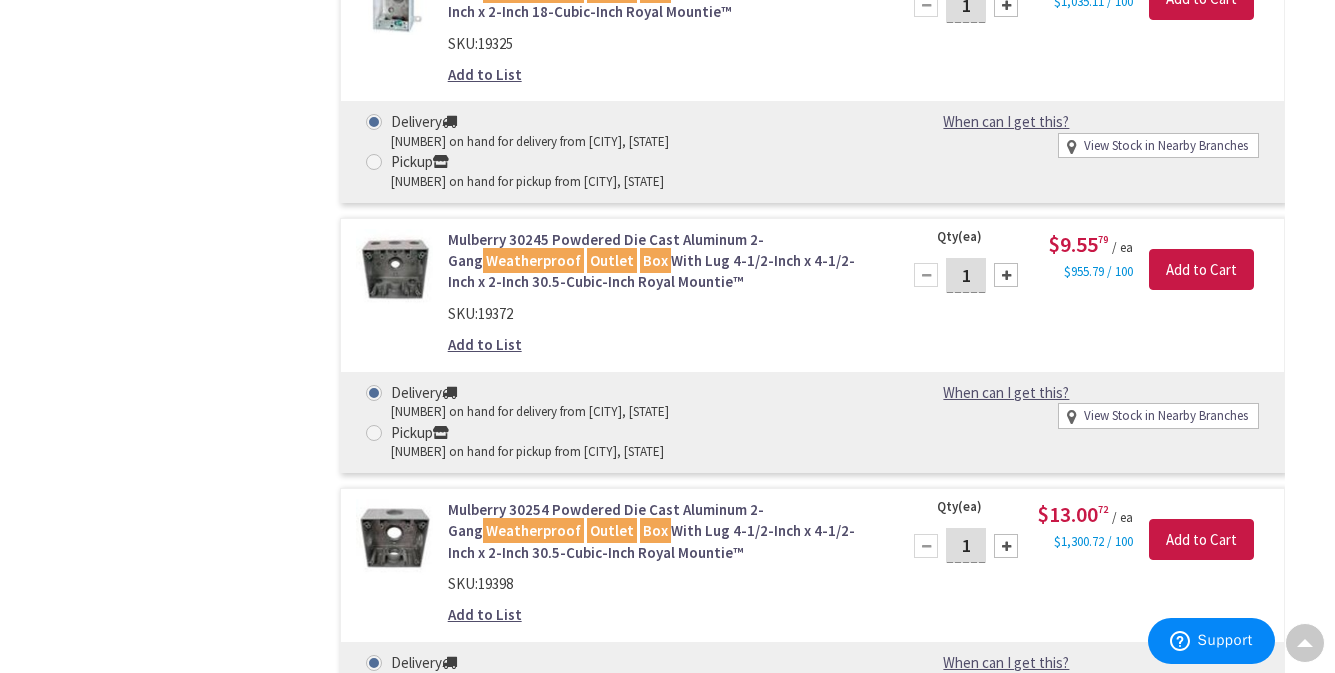 click at bounding box center (394, 537) 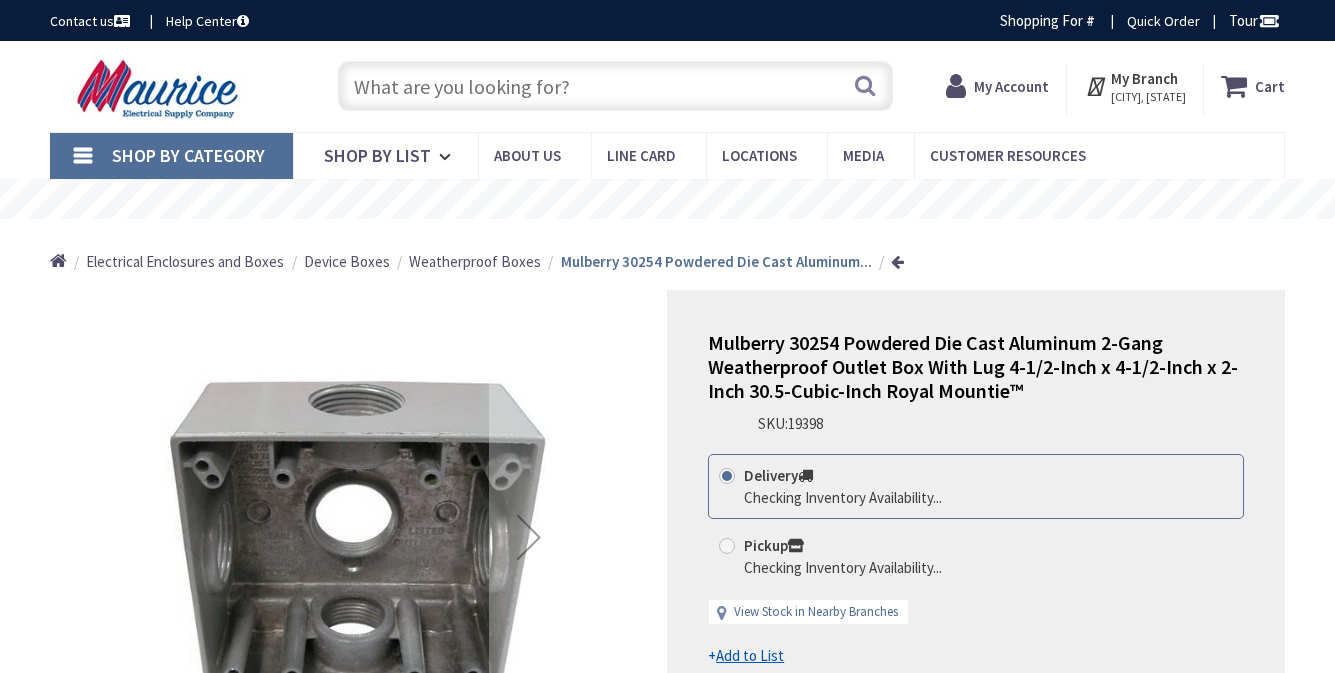 scroll, scrollTop: 0, scrollLeft: 0, axis: both 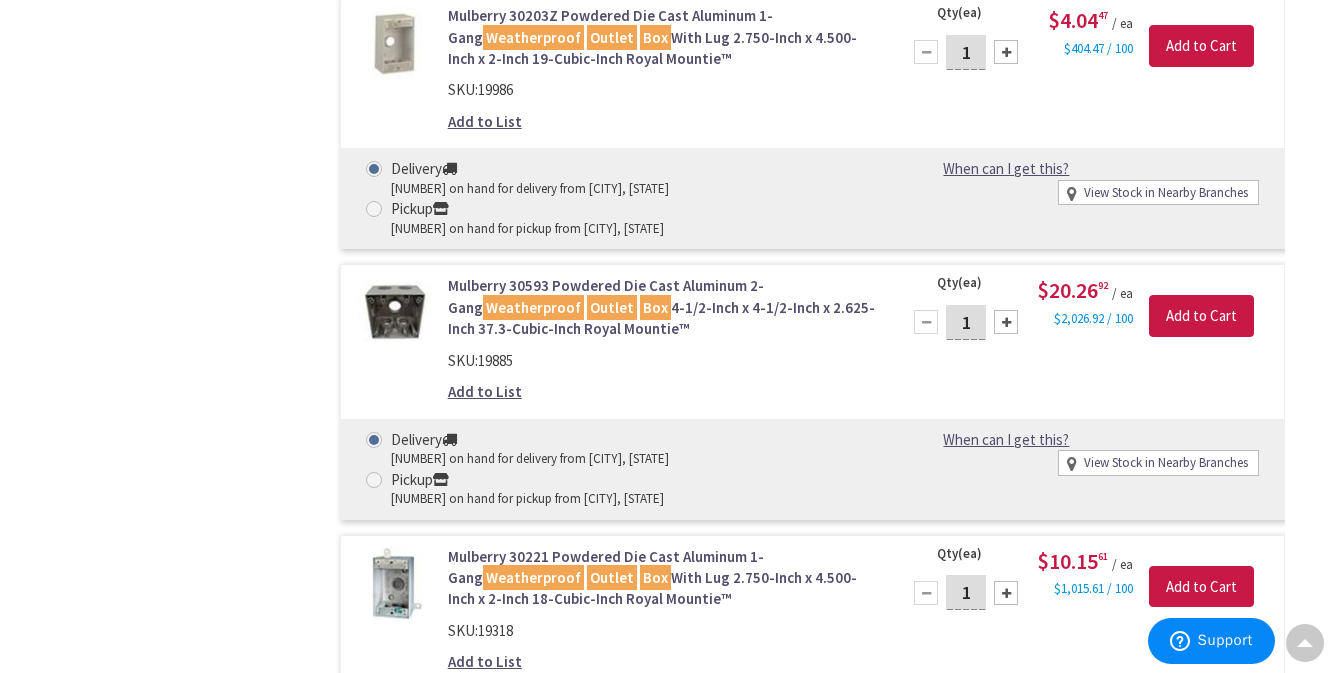 click at bounding box center [394, 313] 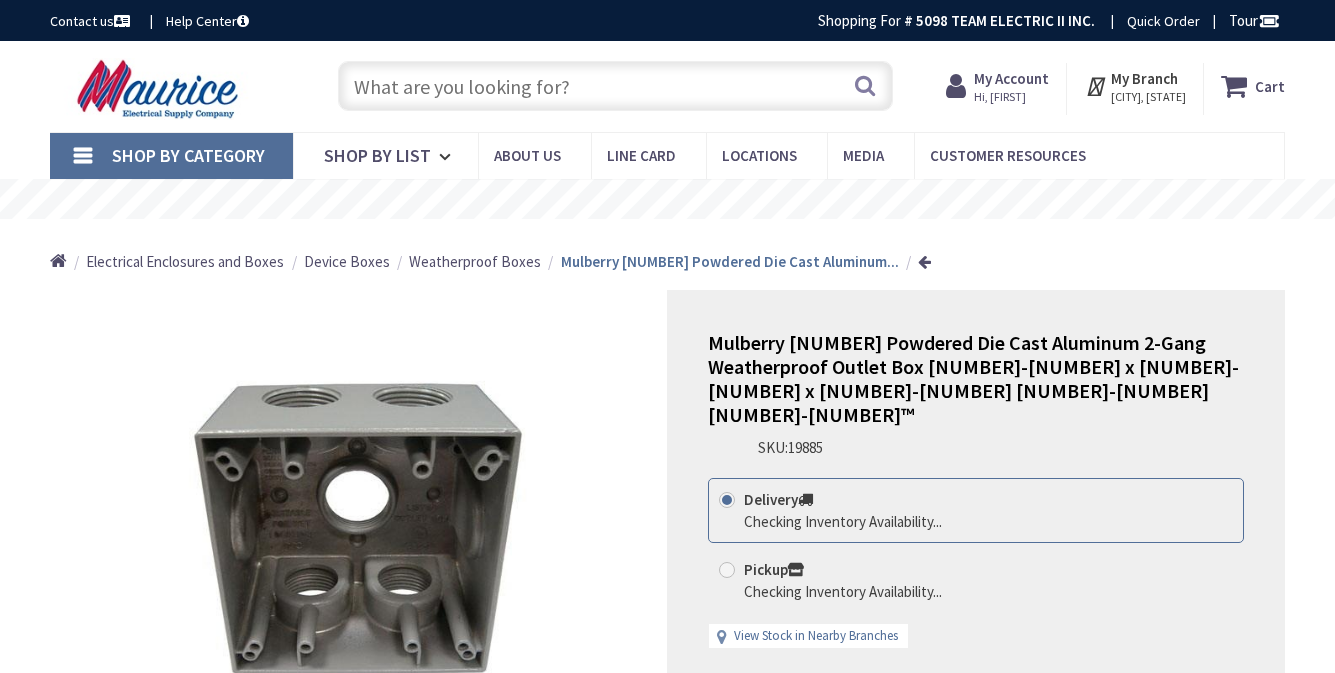 scroll, scrollTop: 0, scrollLeft: 0, axis: both 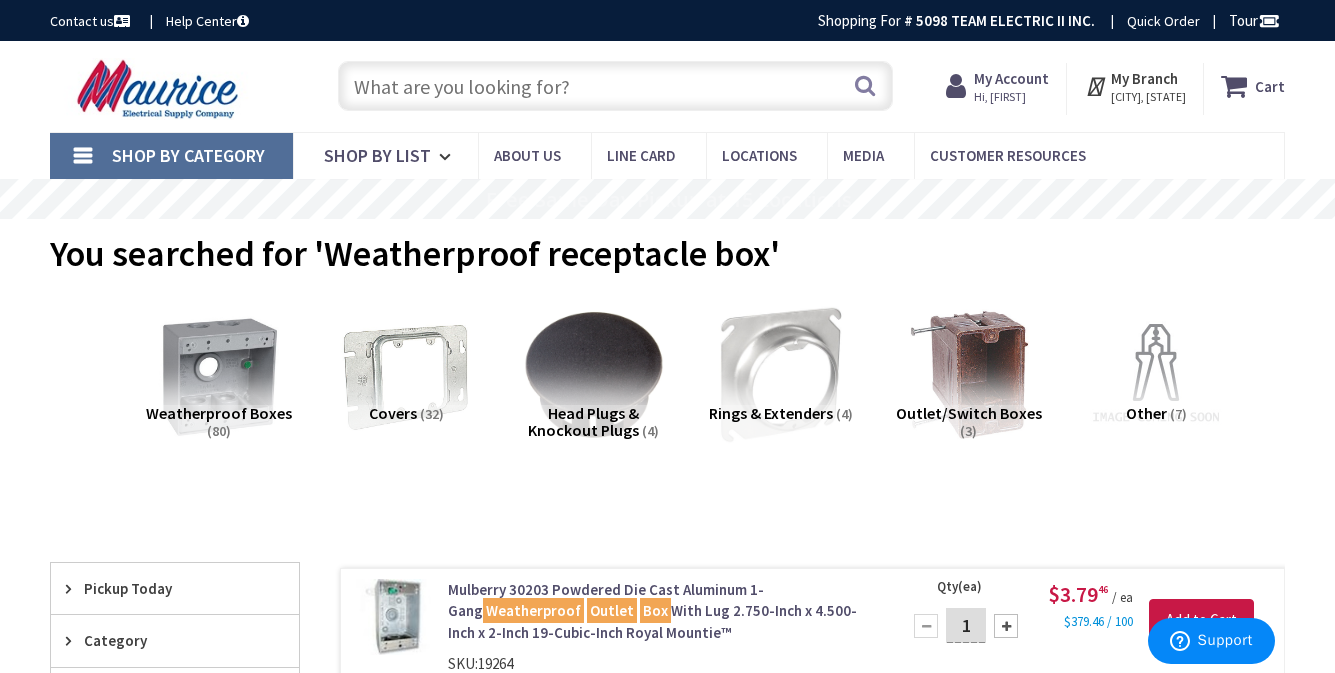 click at bounding box center [615, 86] 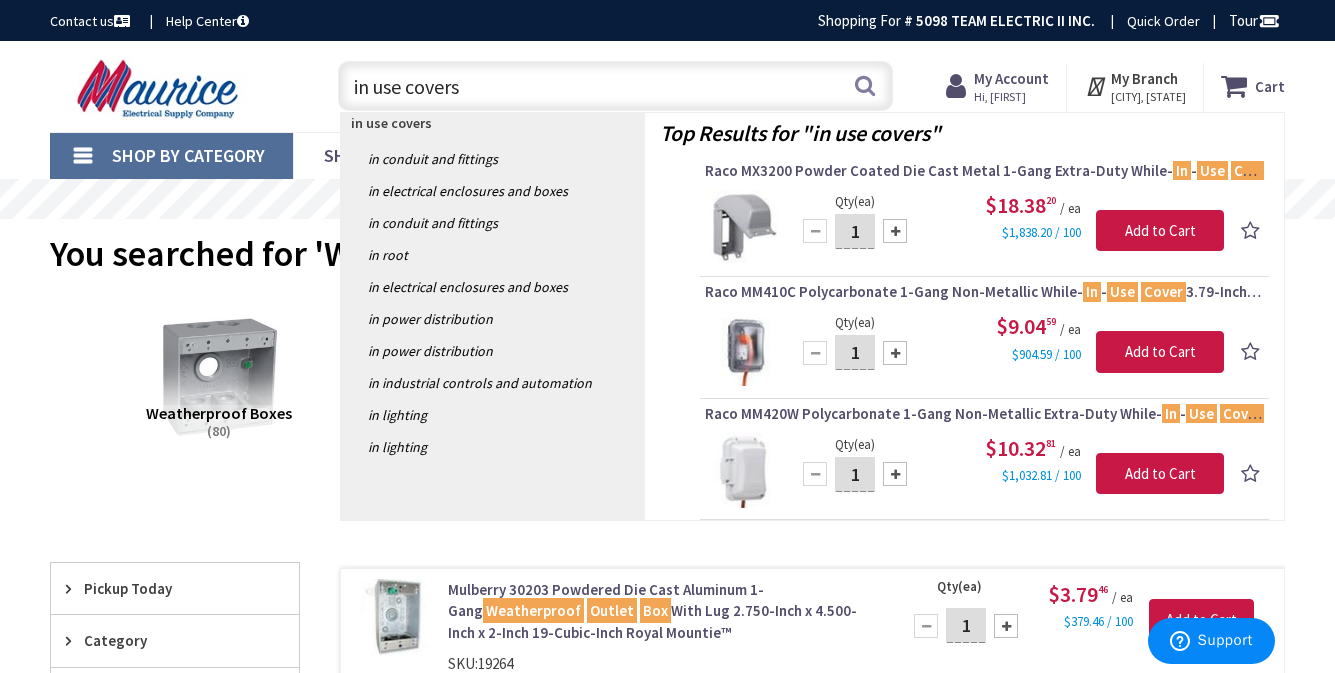 click on "in use covers" at bounding box center (615, 86) 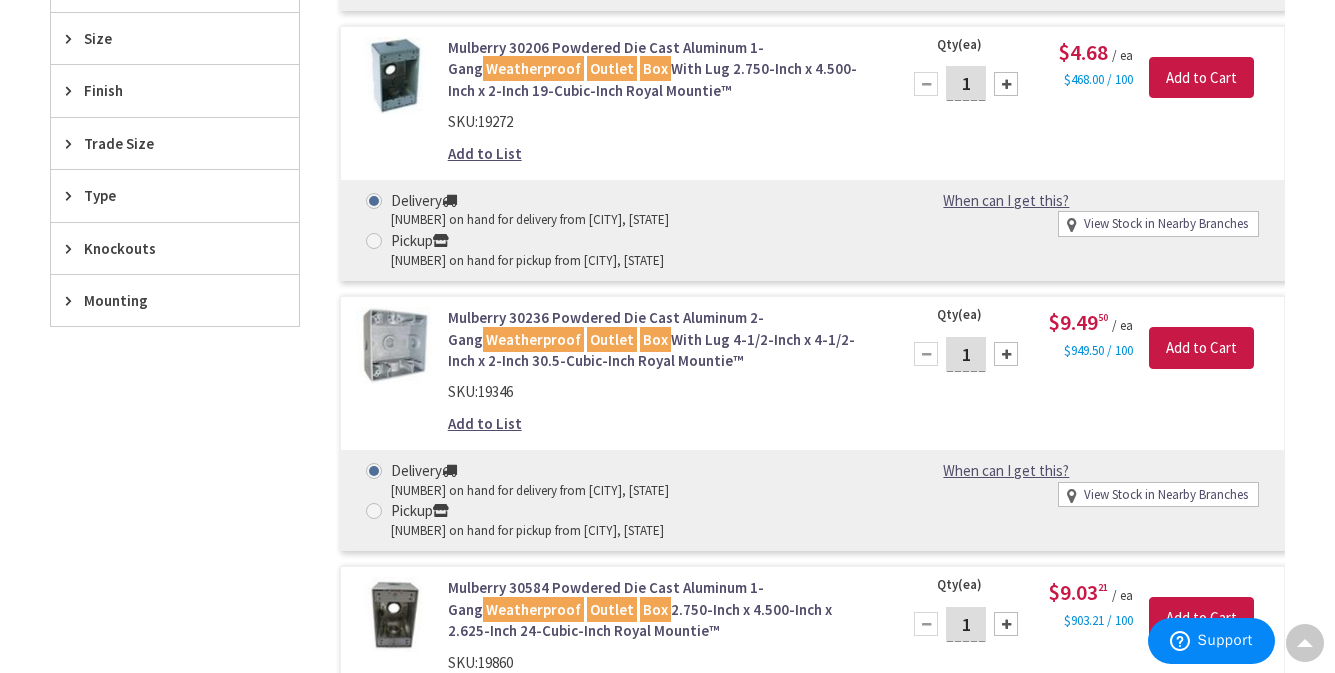 scroll, scrollTop: 0, scrollLeft: 0, axis: both 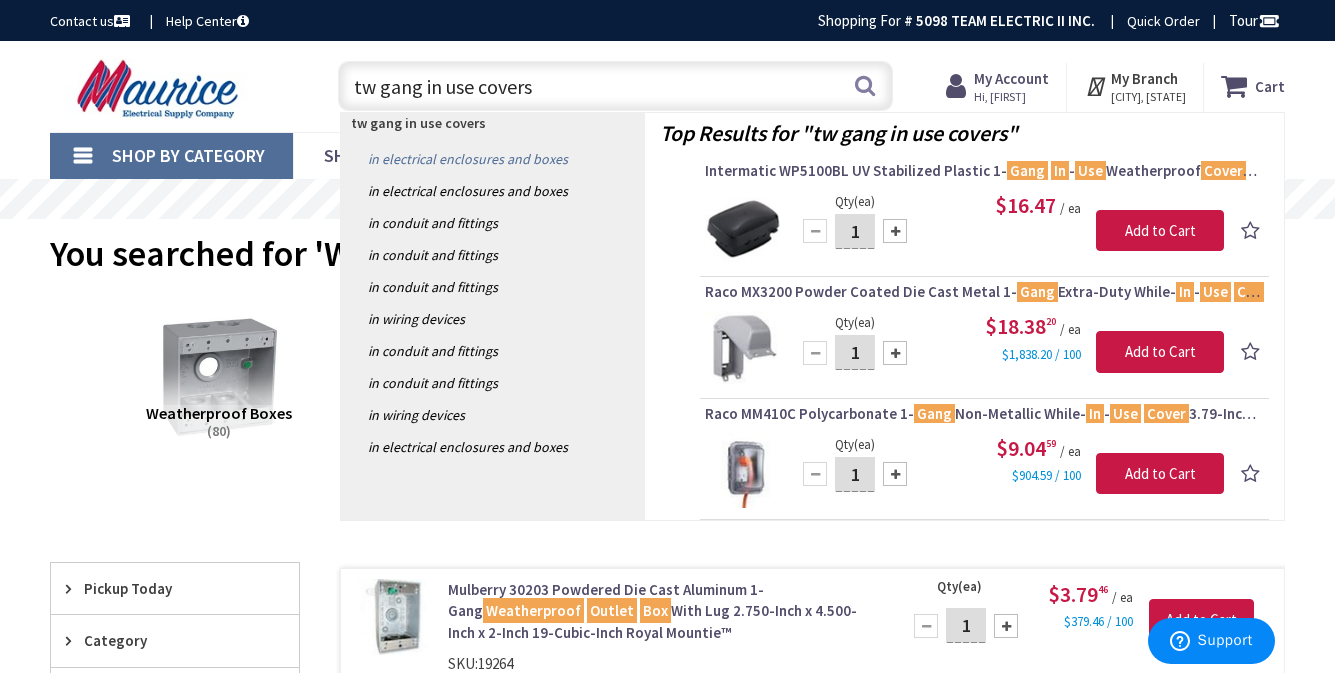 type on "tw gang in use covers" 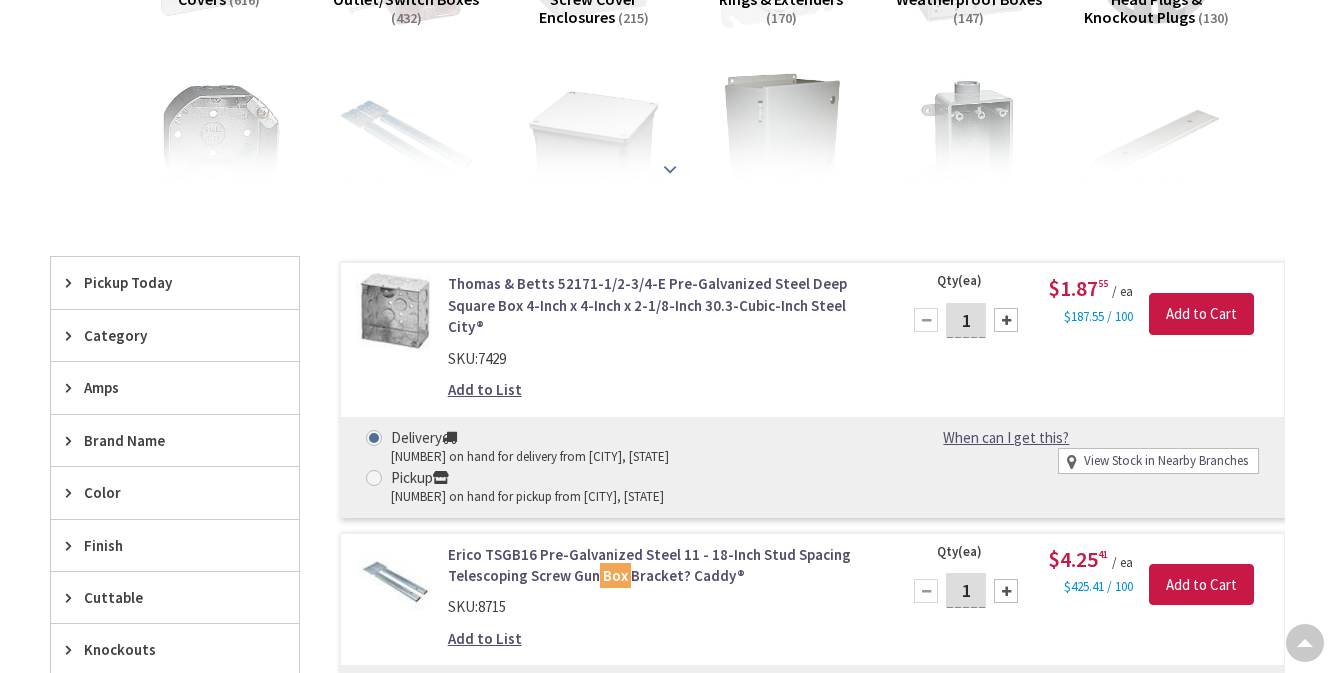 scroll, scrollTop: 484, scrollLeft: 0, axis: vertical 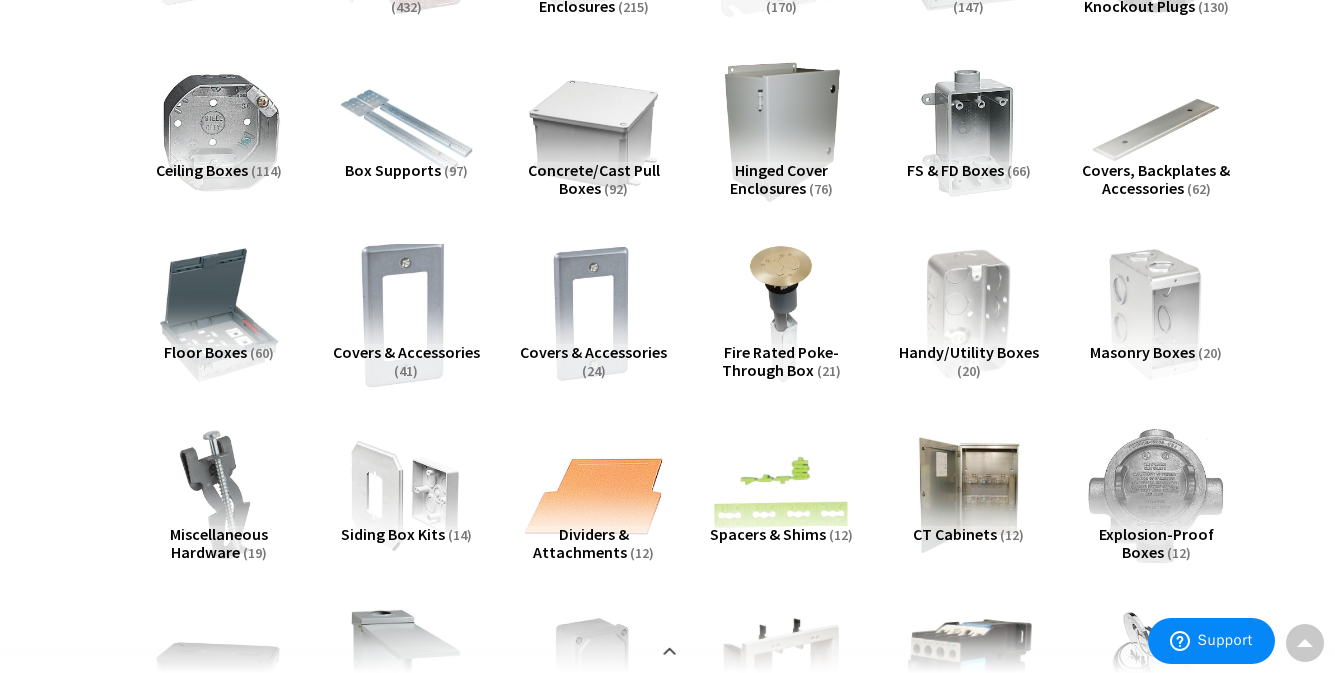 click at bounding box center (406, 314) 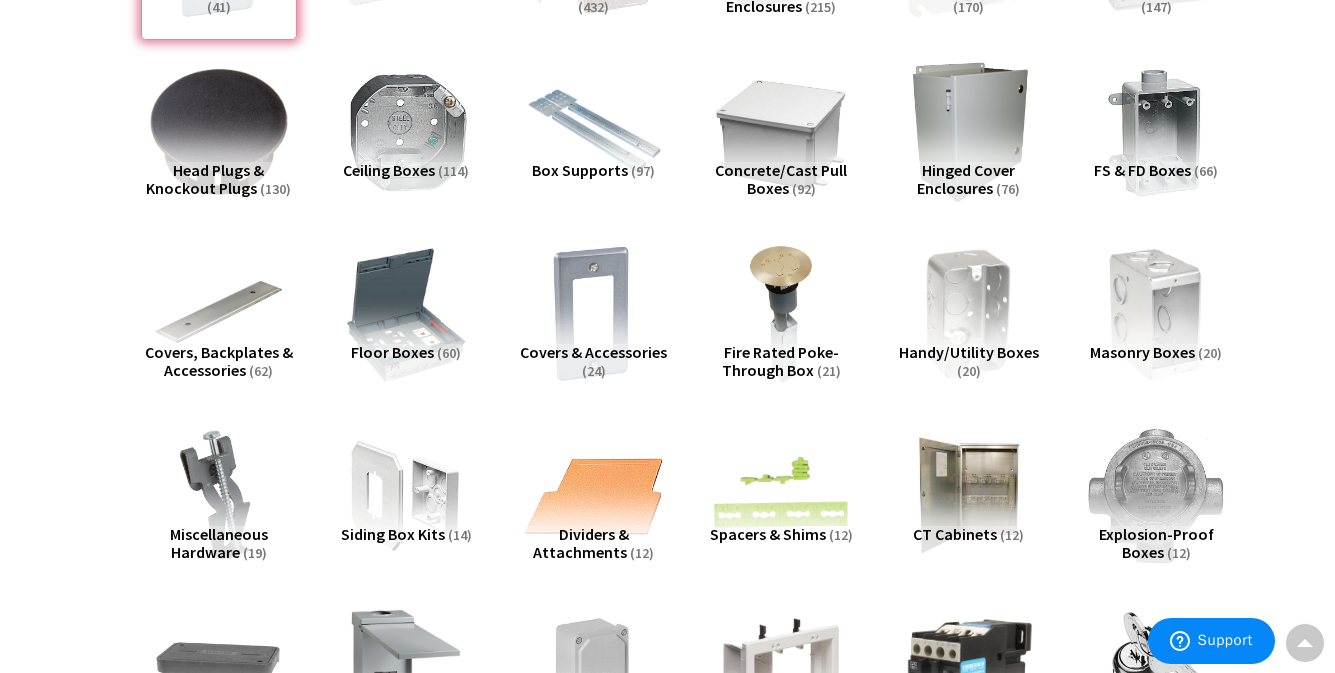 scroll, scrollTop: 1506, scrollLeft: 0, axis: vertical 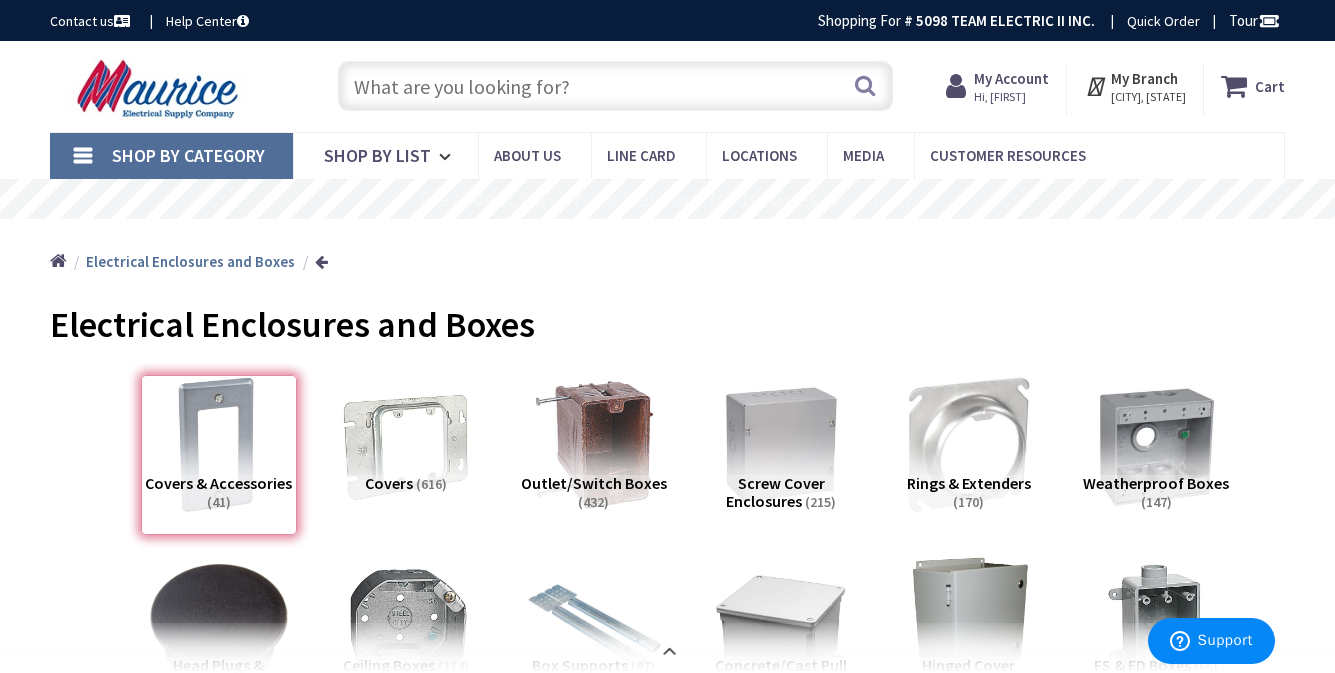 click at bounding box center (615, 86) 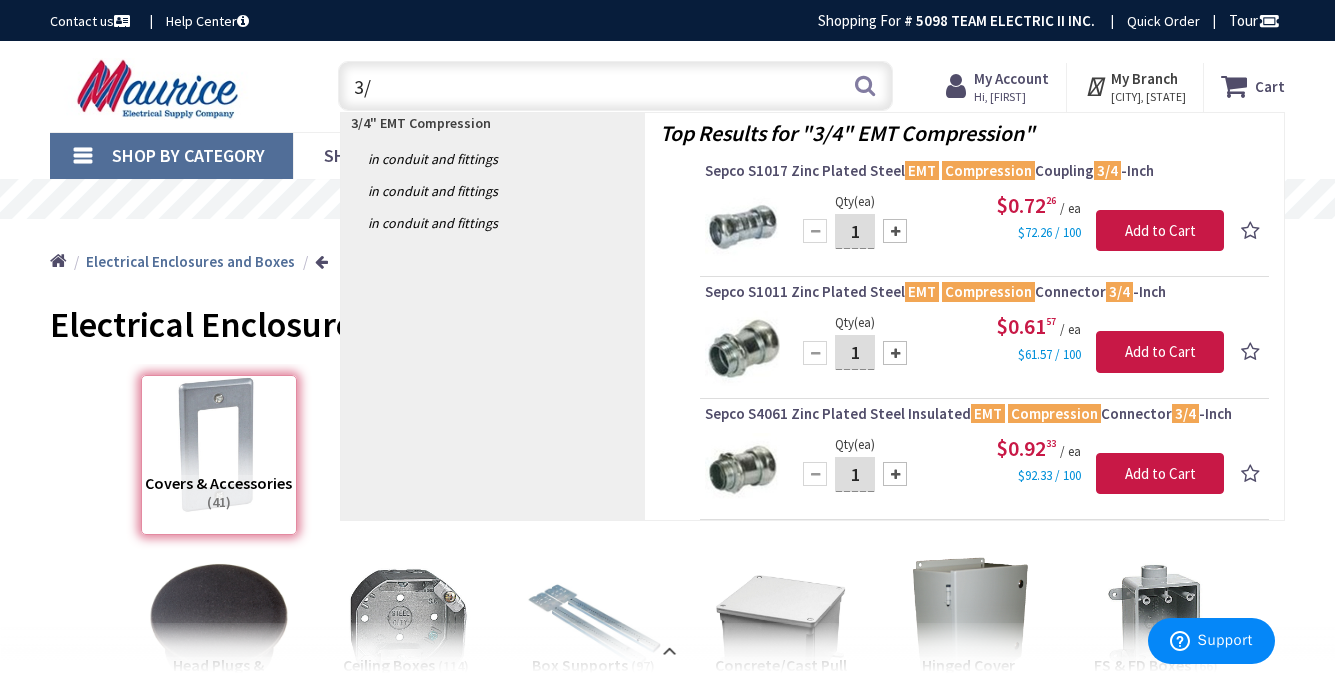 type on "3" 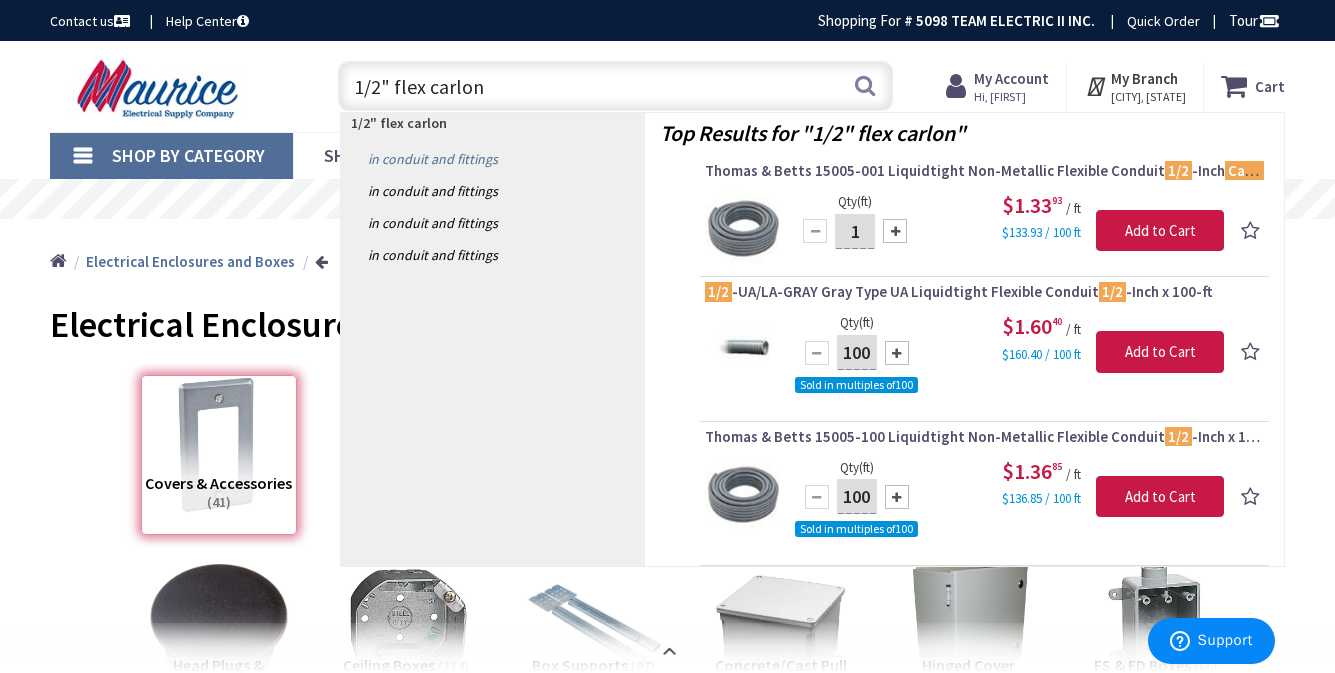 type on "1/2" flex carlon" 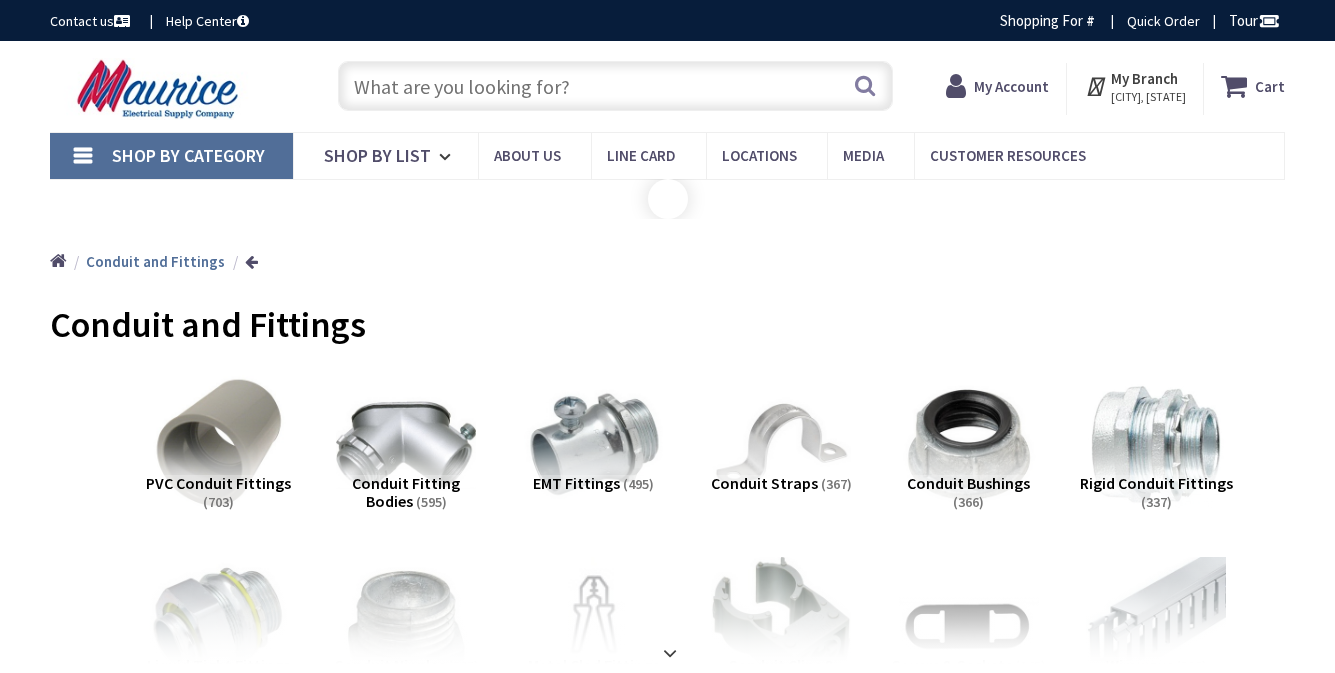 scroll, scrollTop: 0, scrollLeft: 0, axis: both 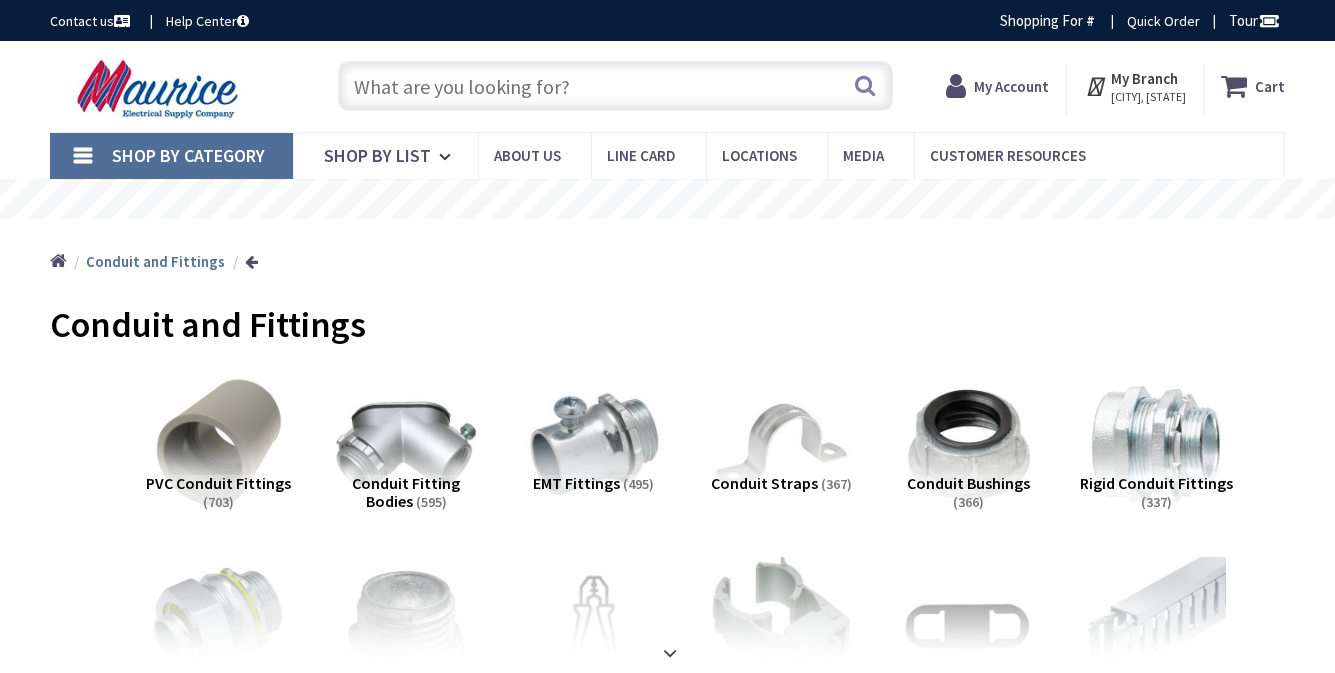 drag, startPoint x: 1342, startPoint y: 172, endPoint x: 1325, endPoint y: 298, distance: 127.141655 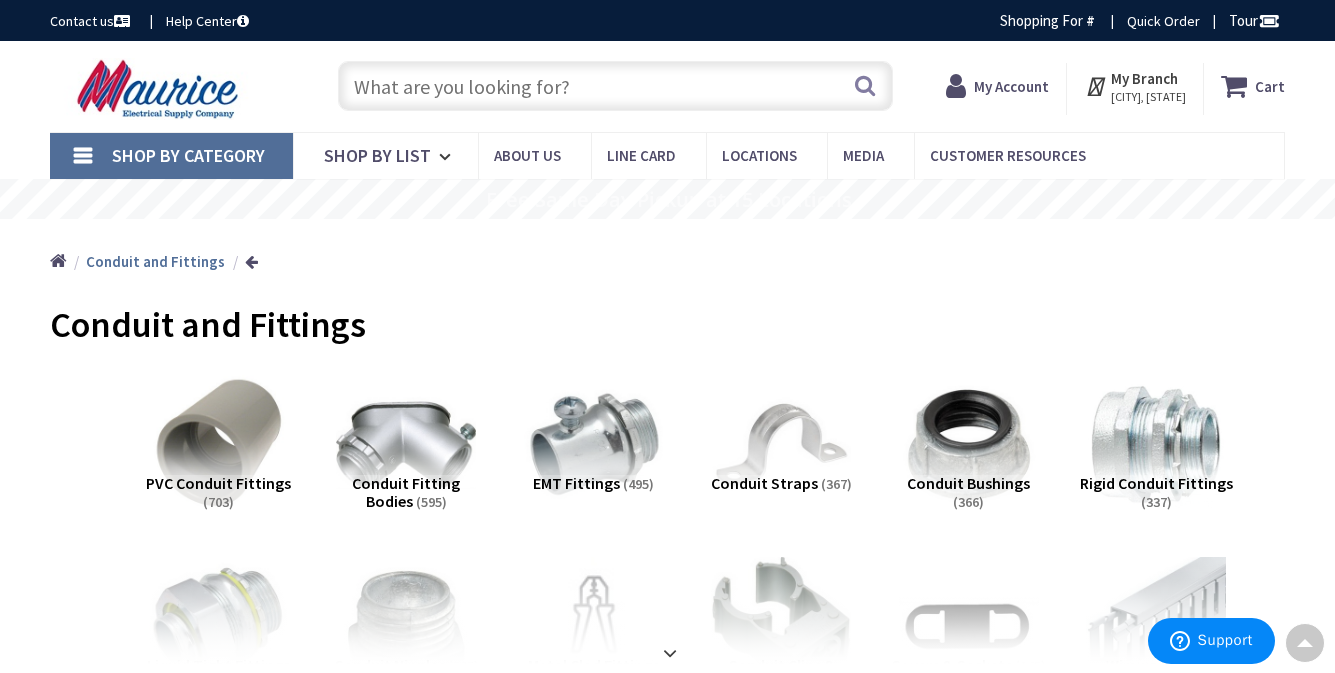 scroll, scrollTop: 0, scrollLeft: 0, axis: both 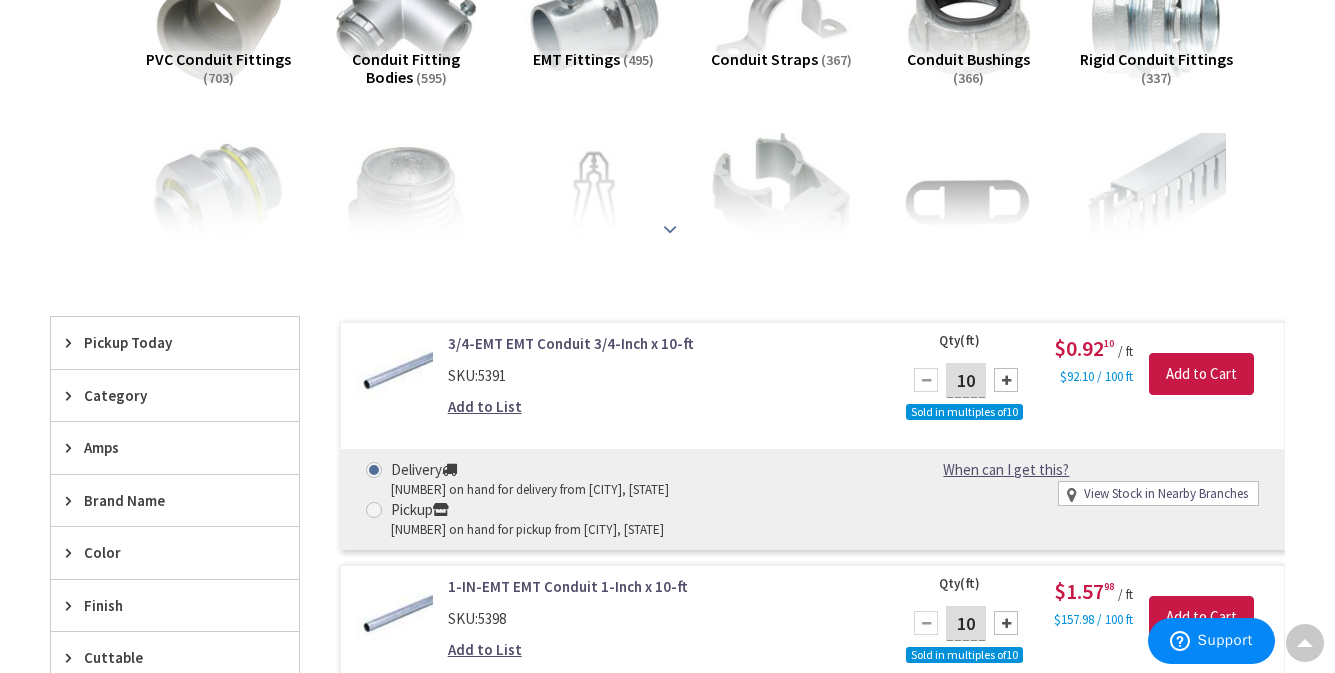 click at bounding box center [670, 228] 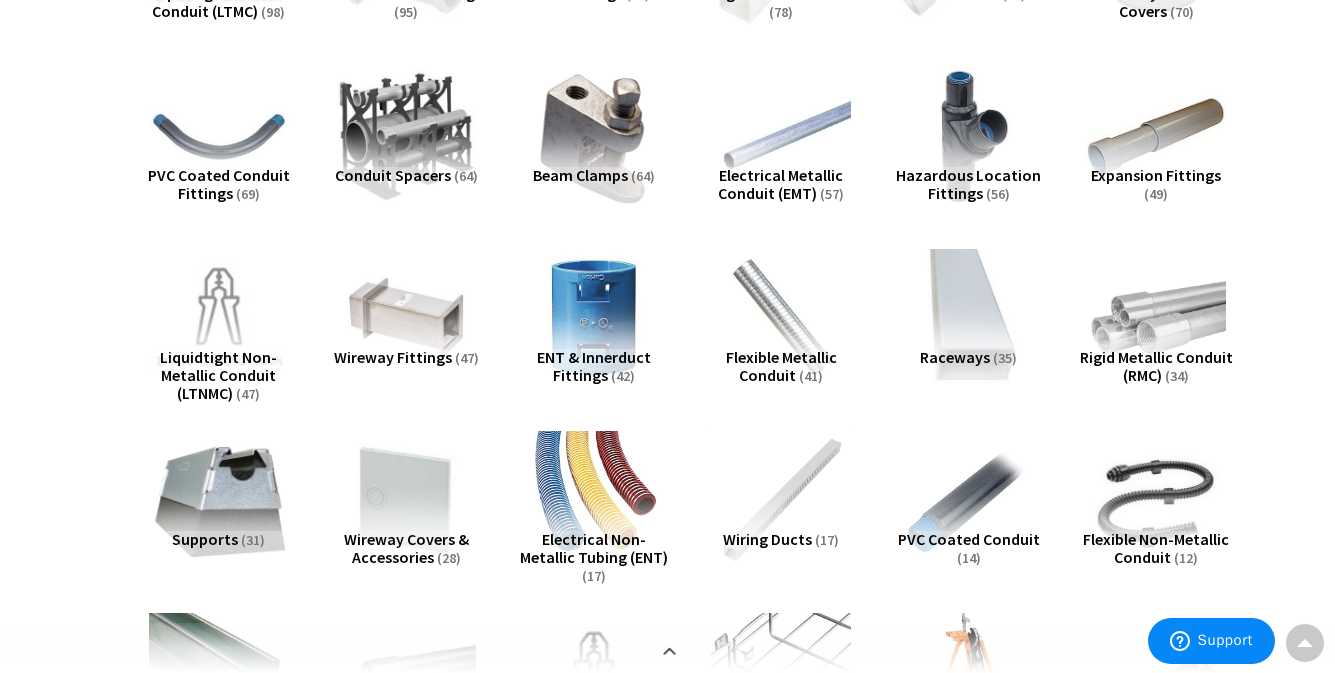 scroll, scrollTop: 1042, scrollLeft: 0, axis: vertical 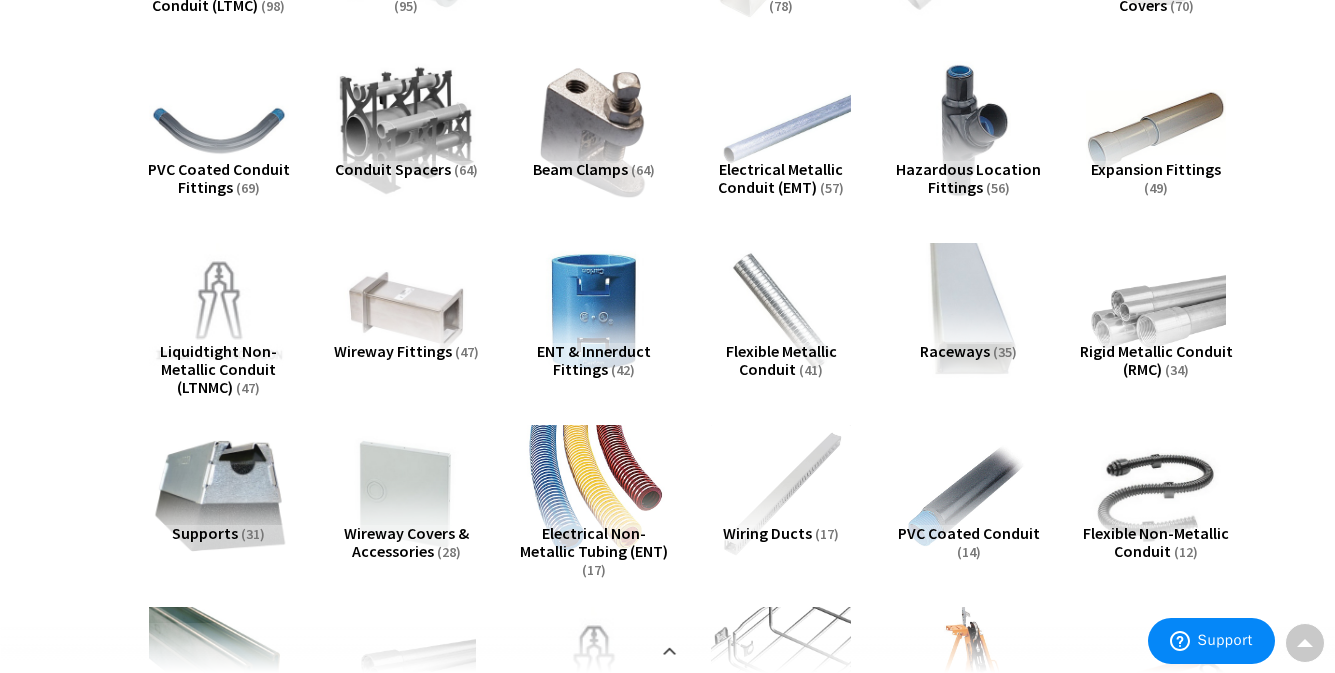 click at bounding box center [594, 495] 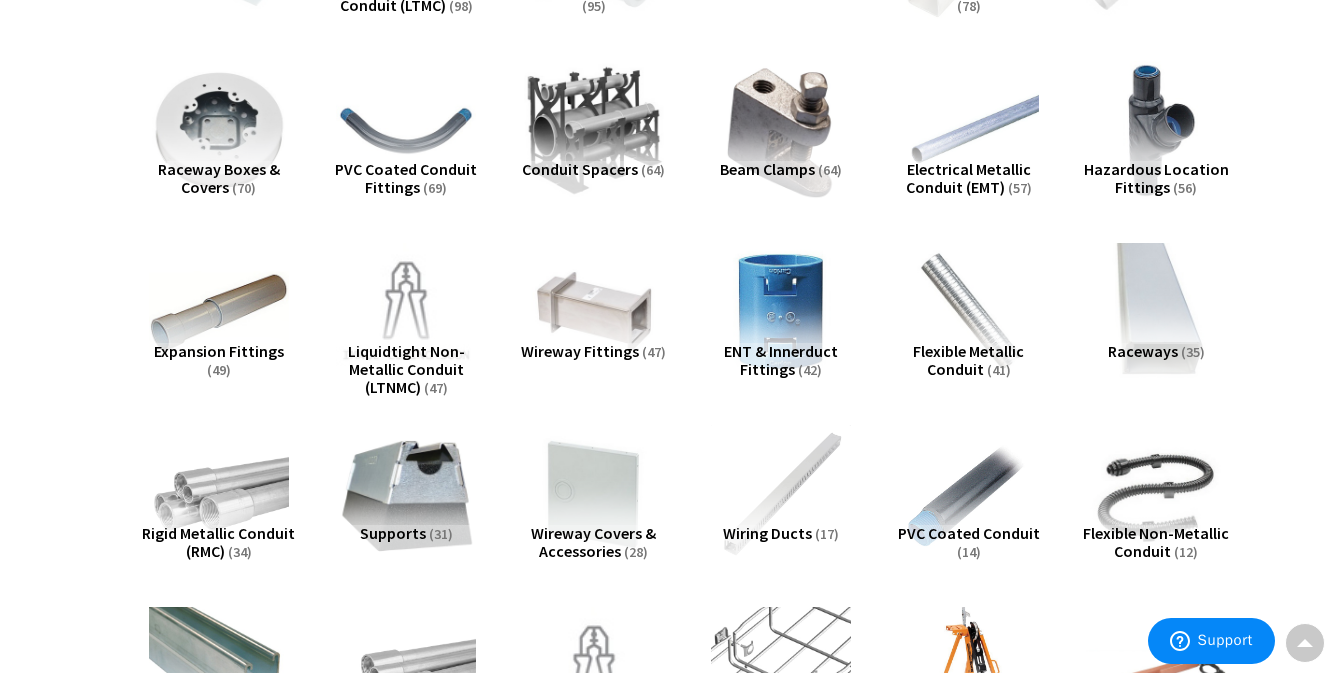 scroll, scrollTop: 2052, scrollLeft: 0, axis: vertical 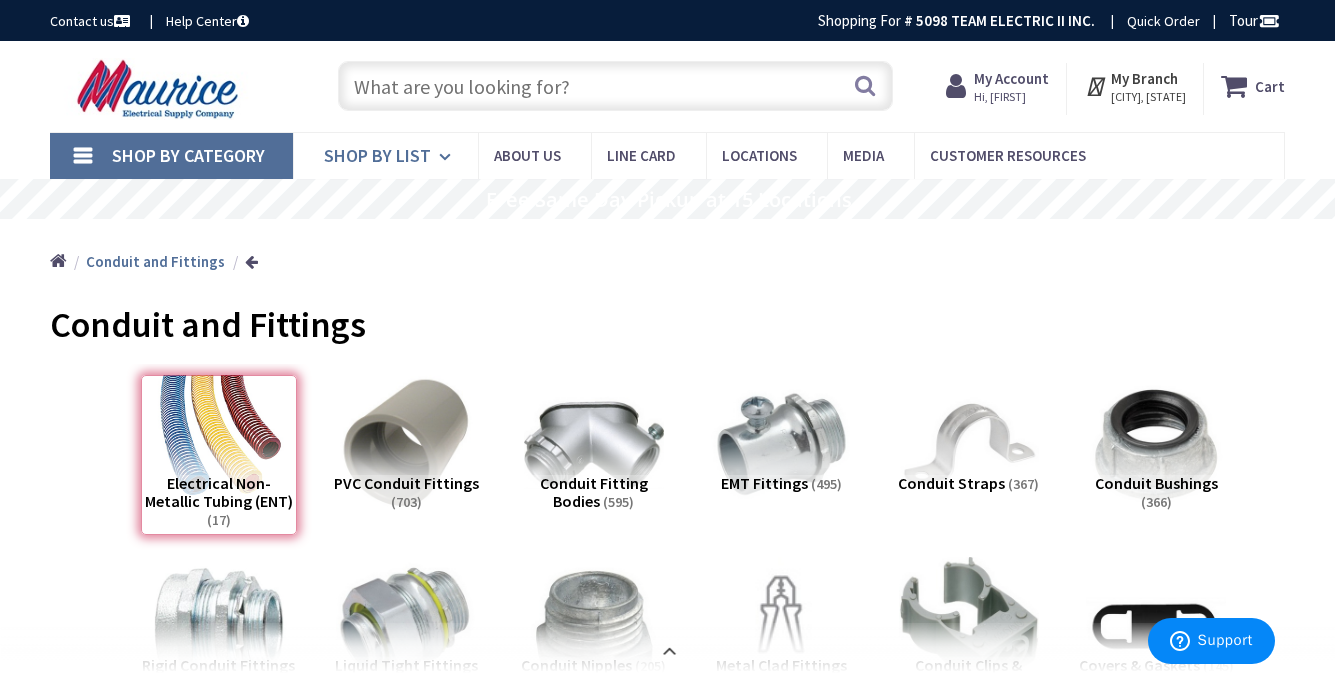 drag, startPoint x: 352, startPoint y: 83, endPoint x: 316, endPoint y: 141, distance: 68.26419 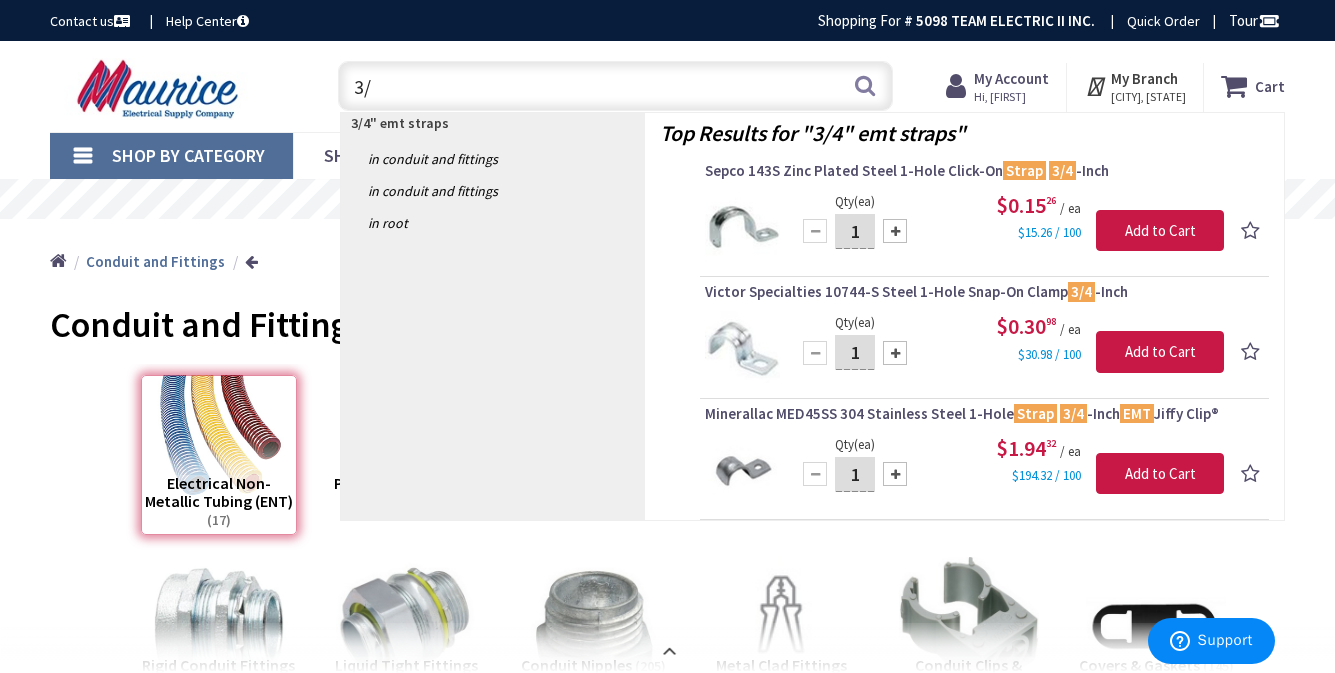 type on "3" 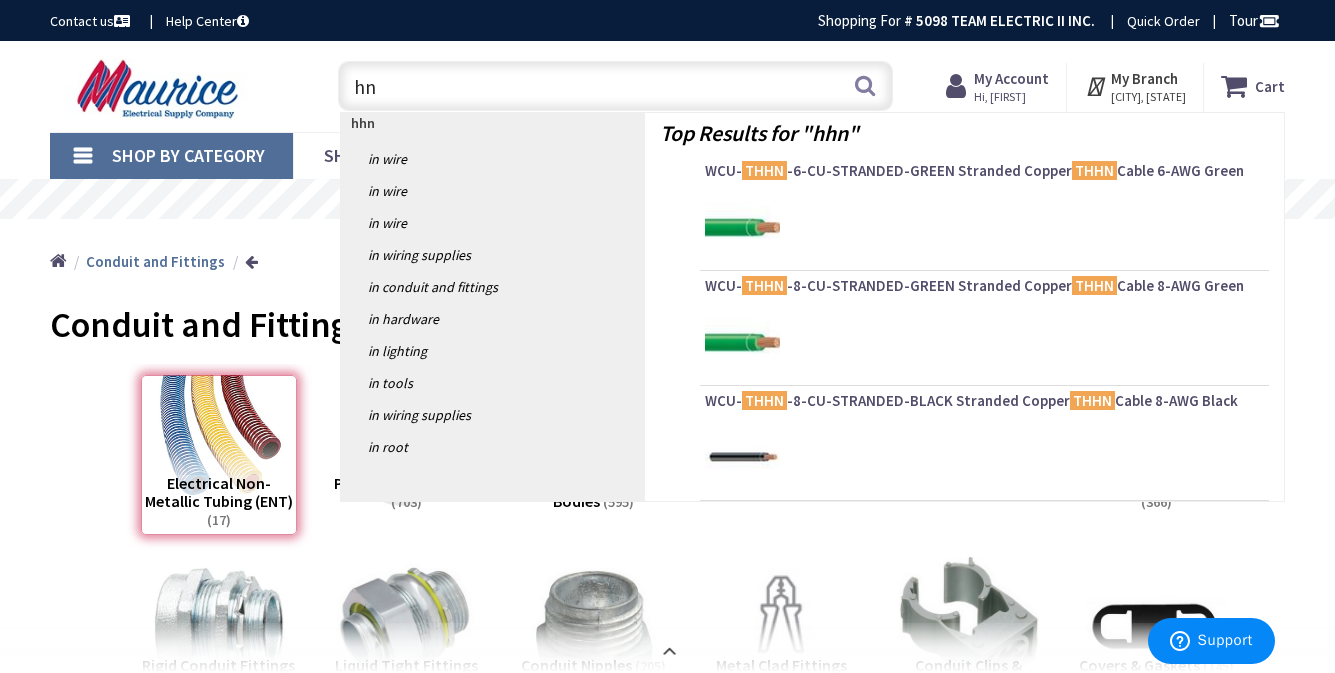 type on "n" 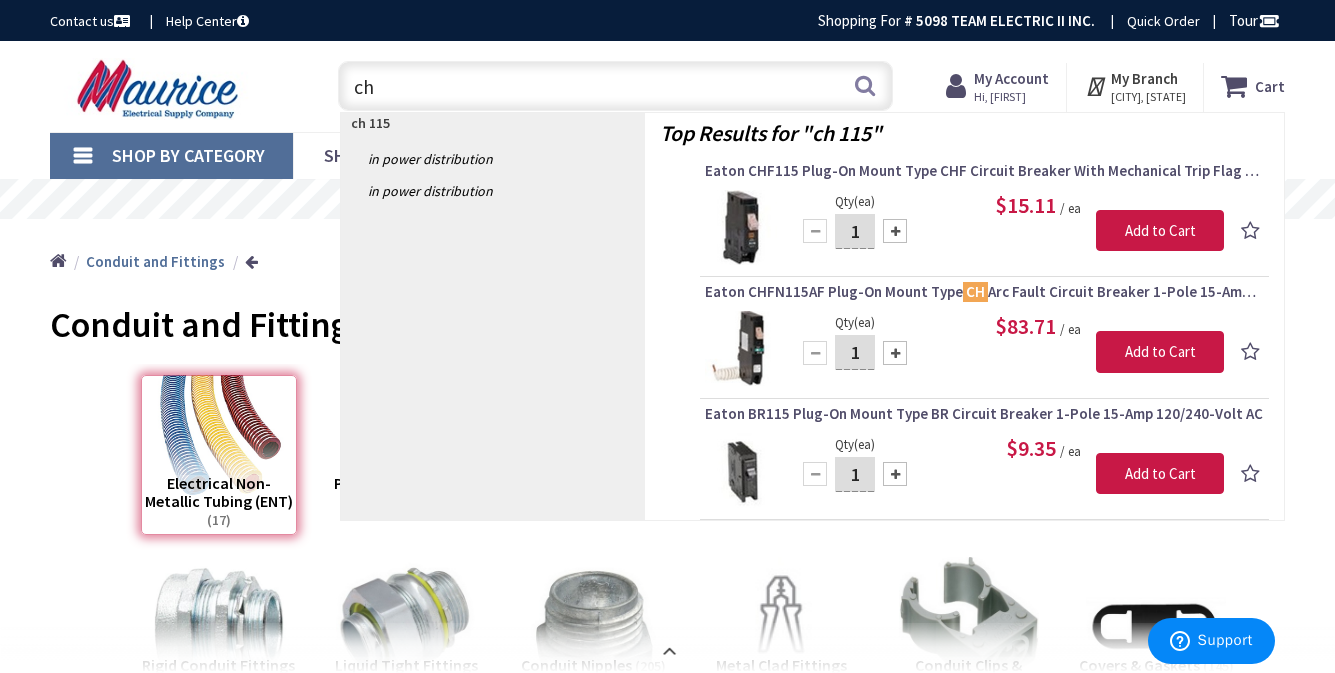 type on "c" 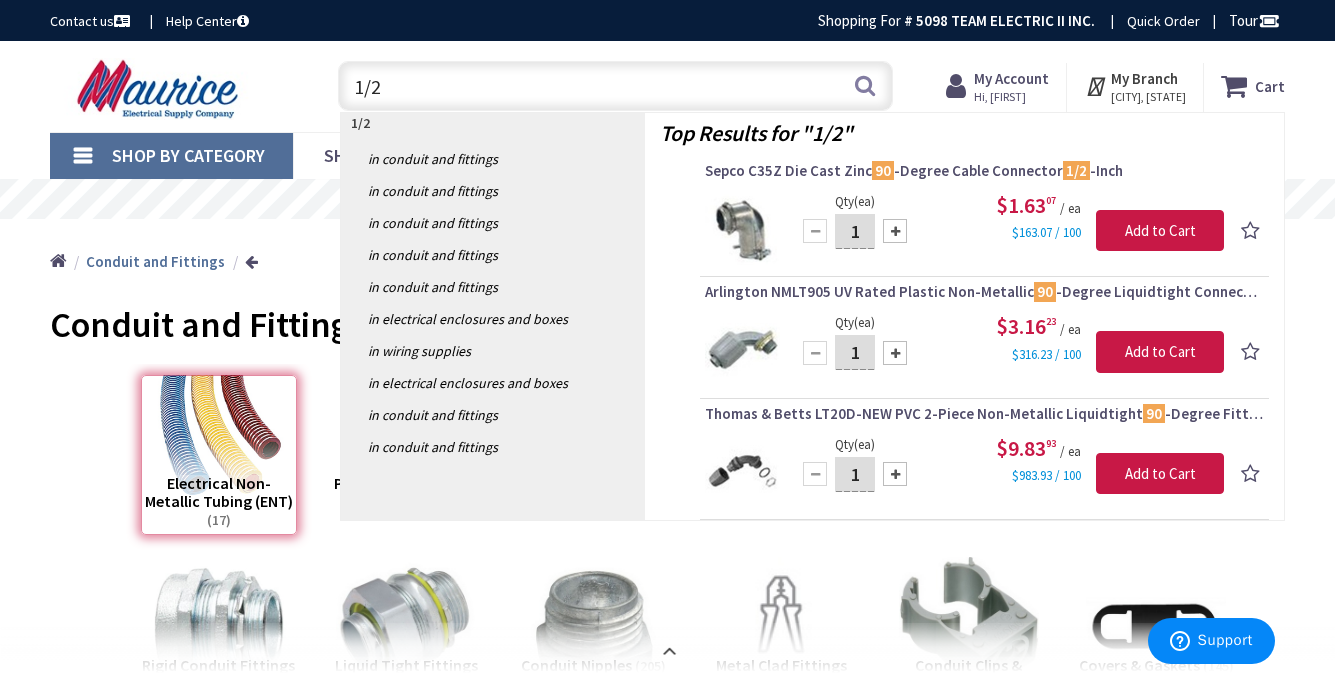 type on "1/2" 